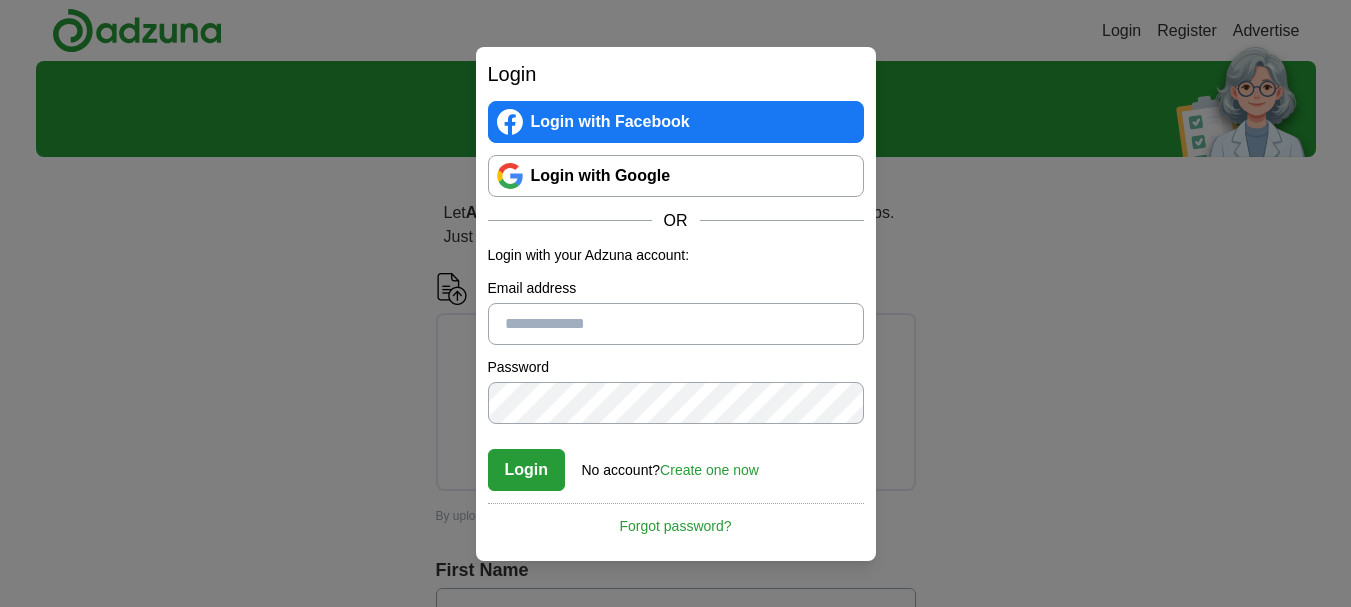 scroll, scrollTop: 0, scrollLeft: 0, axis: both 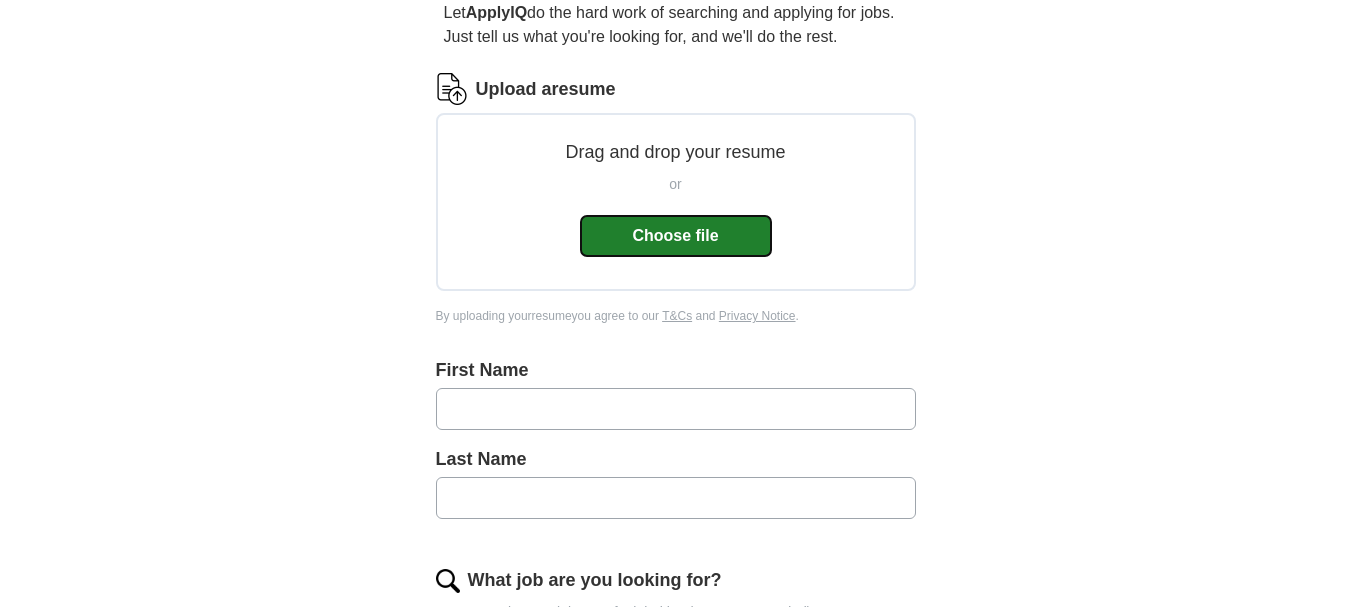 click on "Choose file" at bounding box center (676, 236) 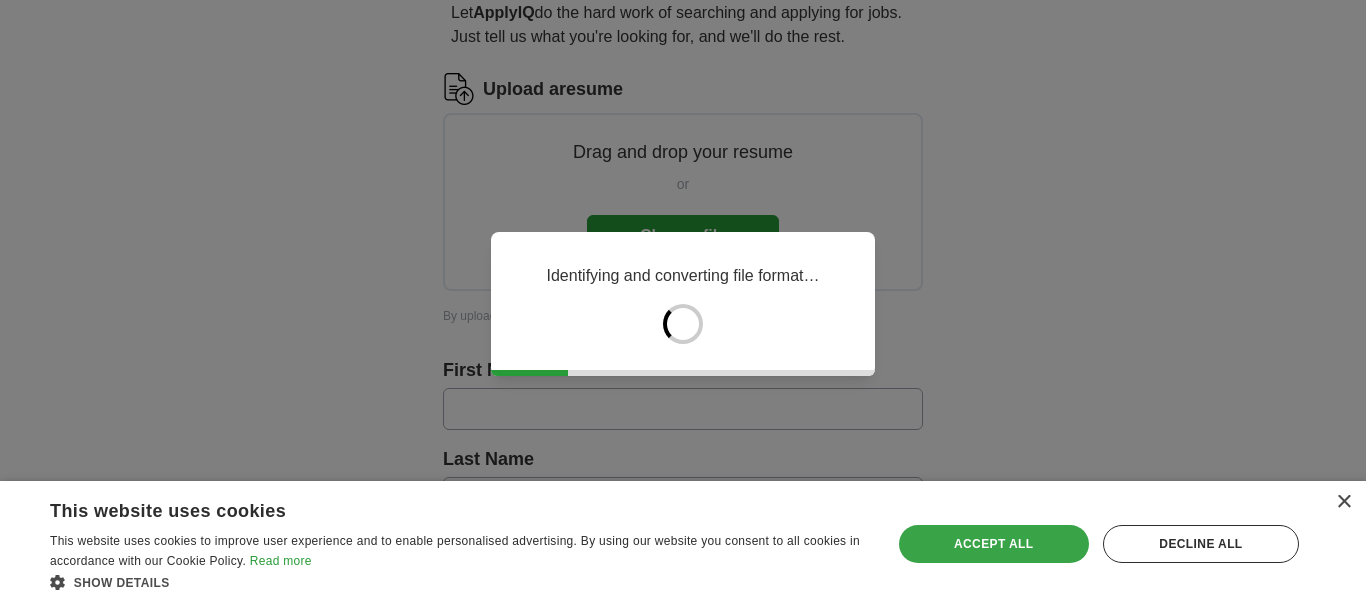 click on "Accept all" at bounding box center (994, 544) 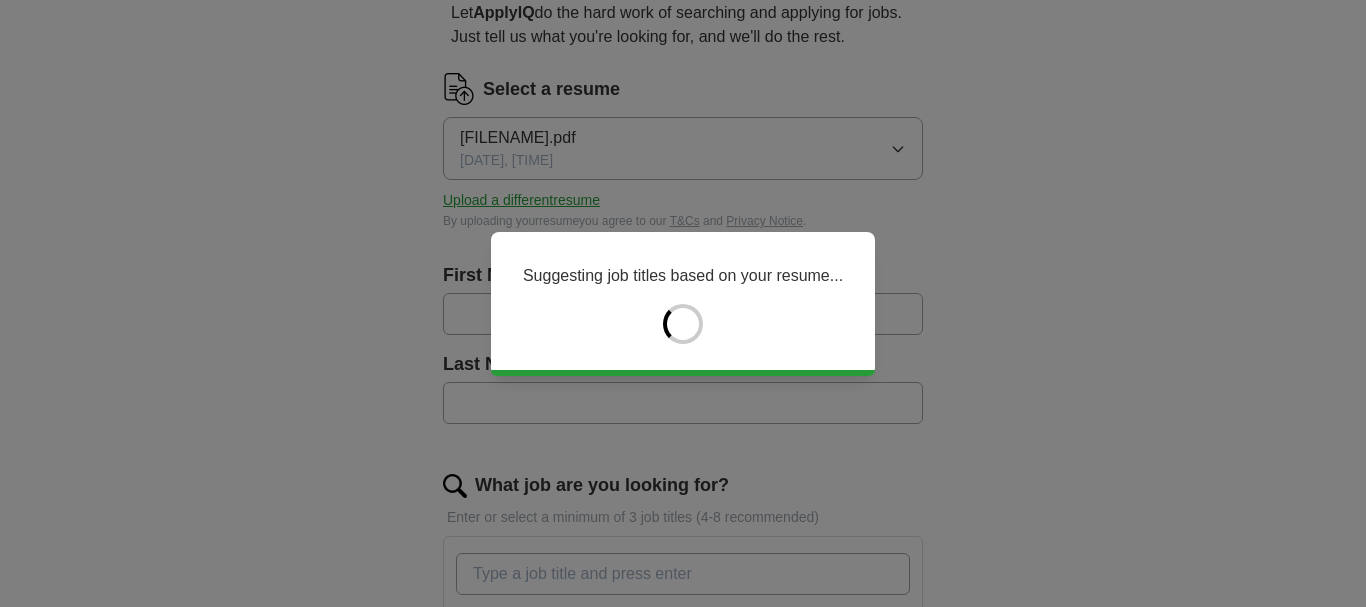 type on "********" 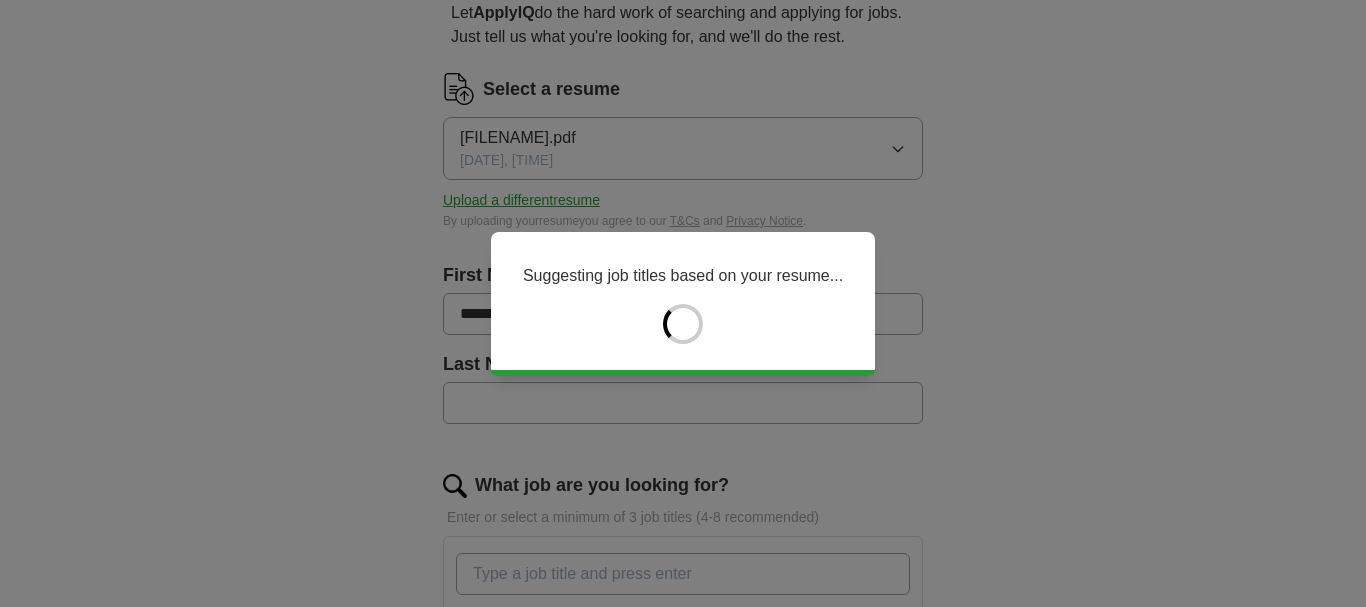 type on "*****" 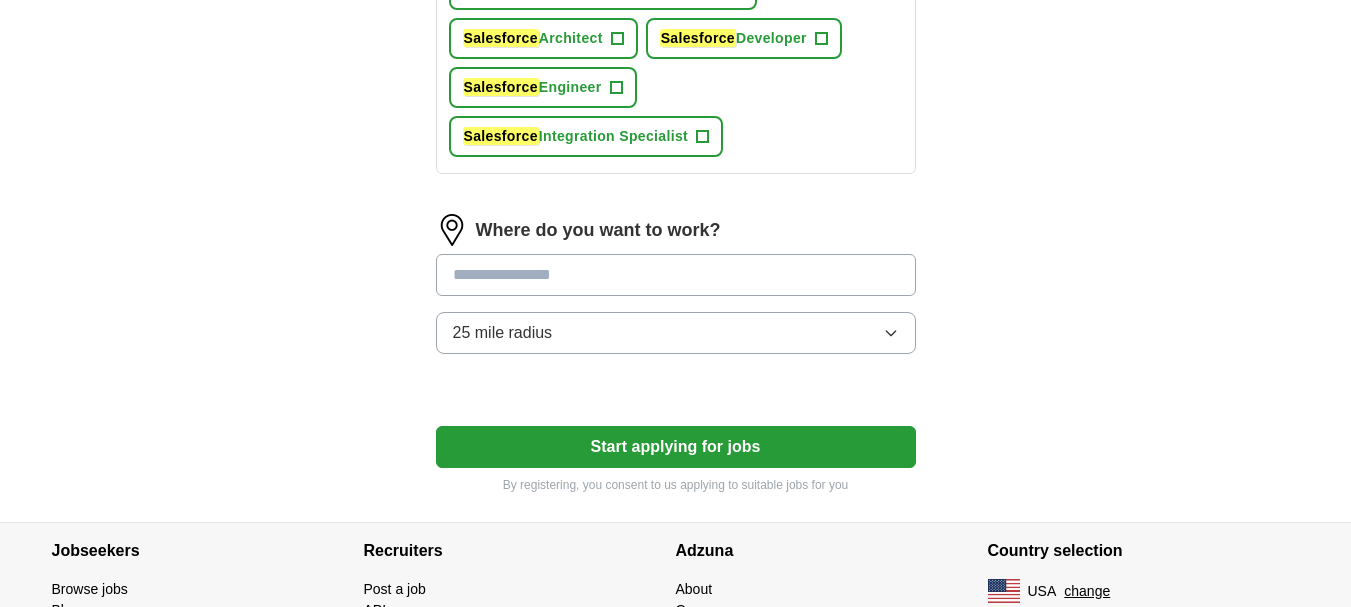 scroll, scrollTop: 1100, scrollLeft: 0, axis: vertical 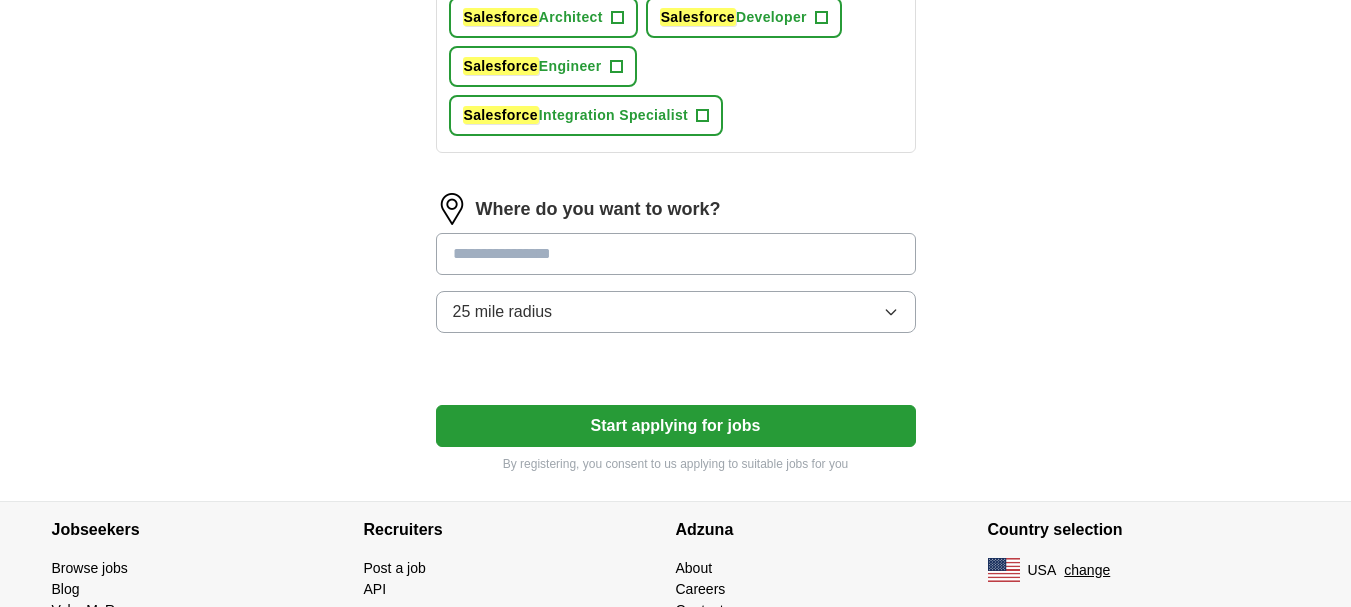 click at bounding box center (676, 254) 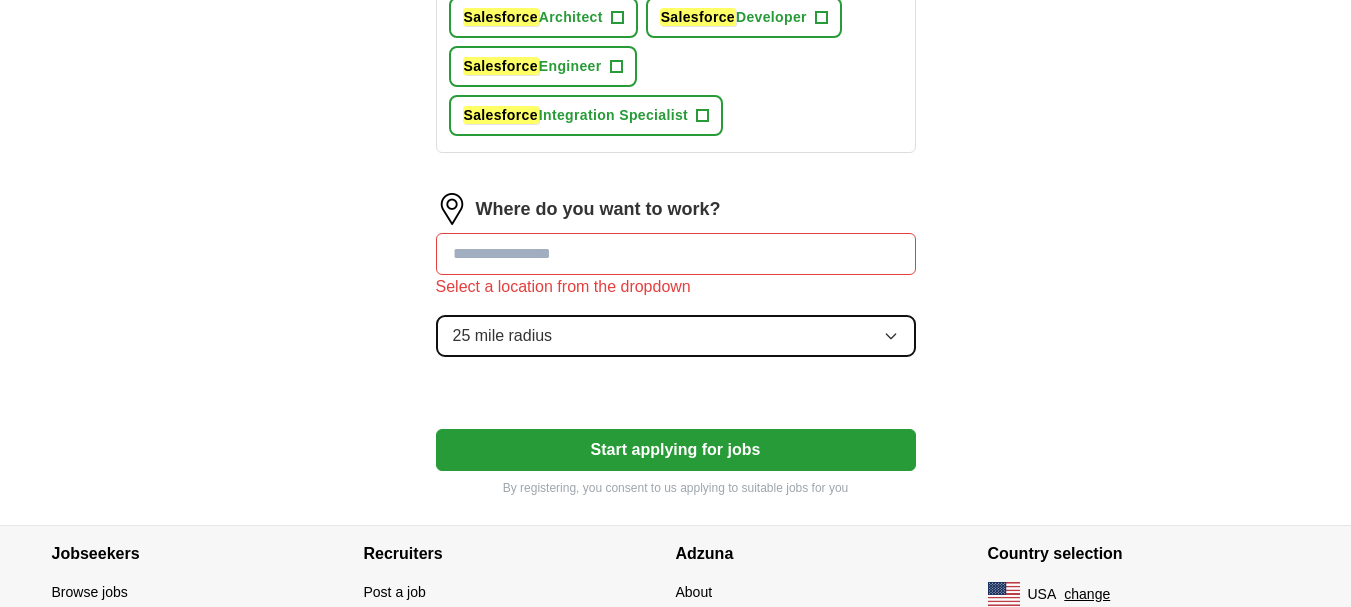 click on "25 mile radius" at bounding box center [676, 336] 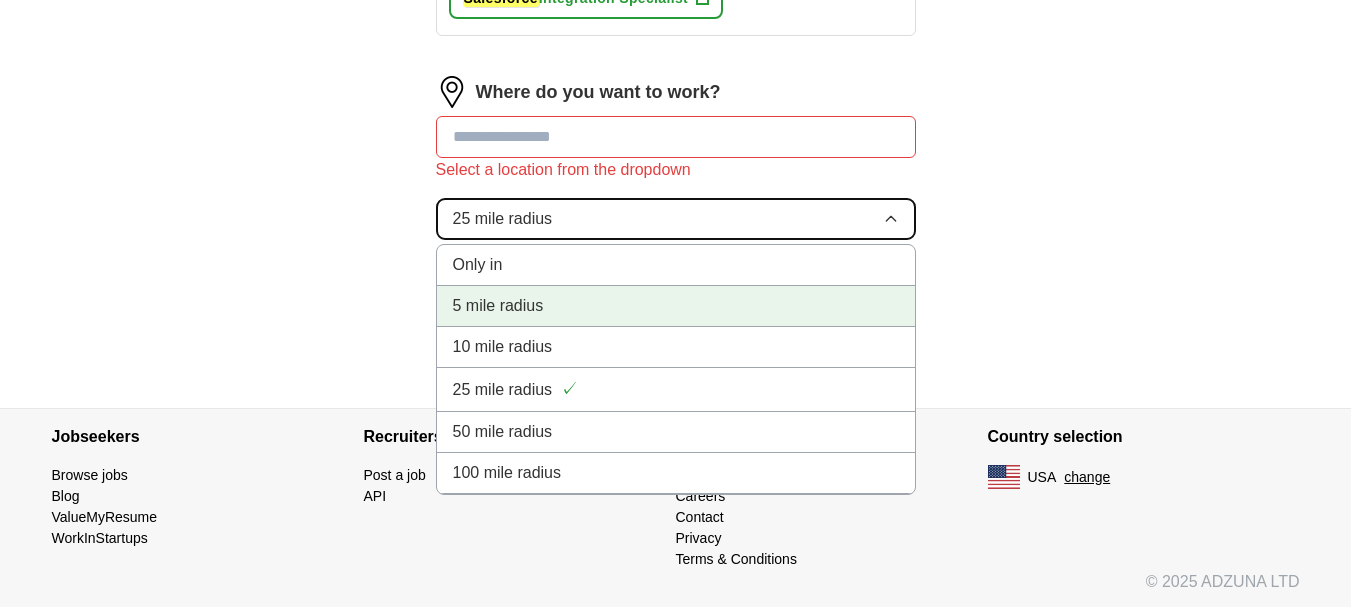 scroll, scrollTop: 1220, scrollLeft: 0, axis: vertical 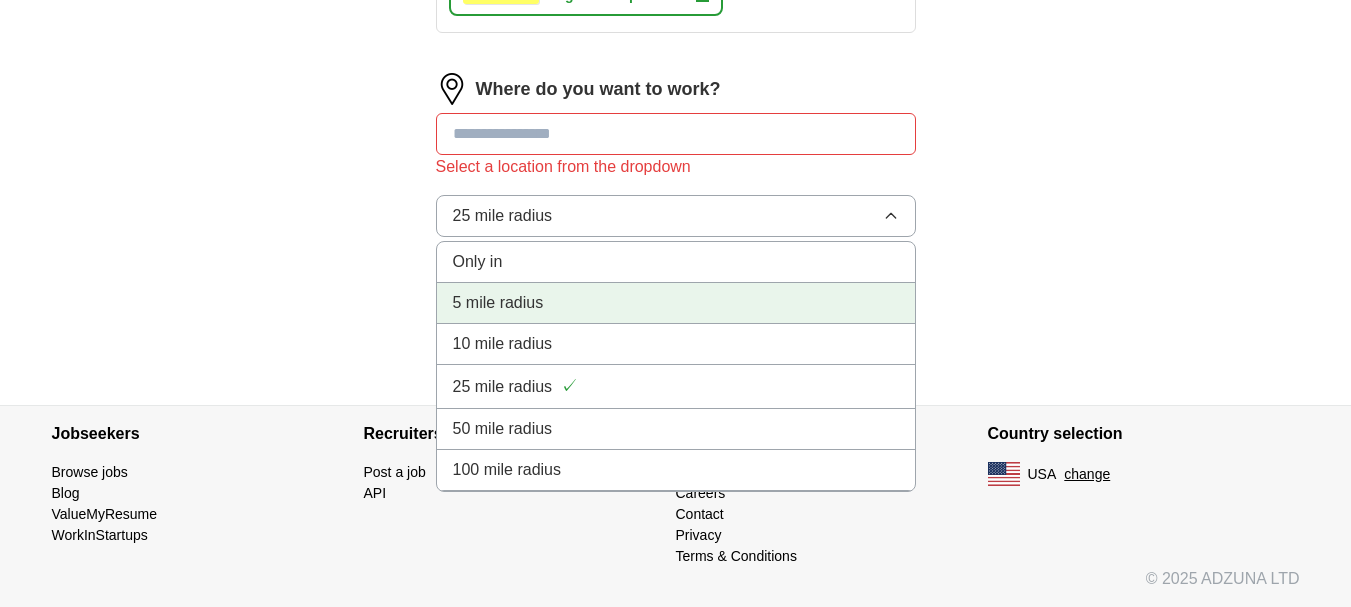 click on "5 mile radius" at bounding box center (676, 303) 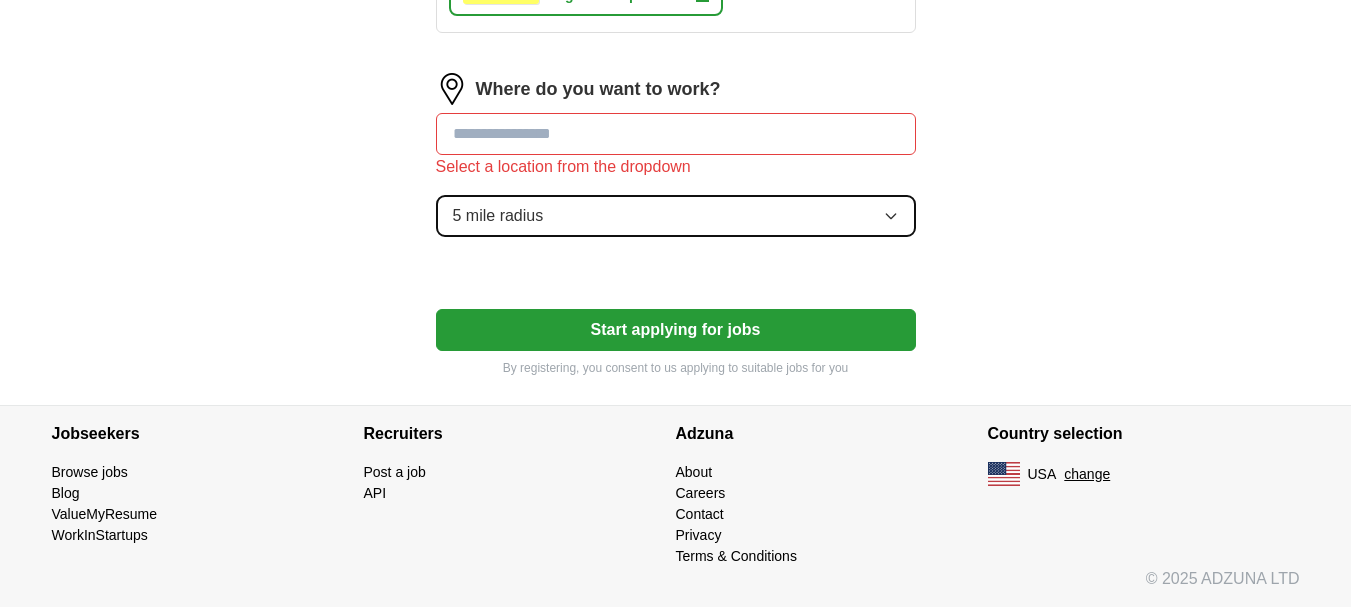 click on "5 mile radius" at bounding box center (676, 216) 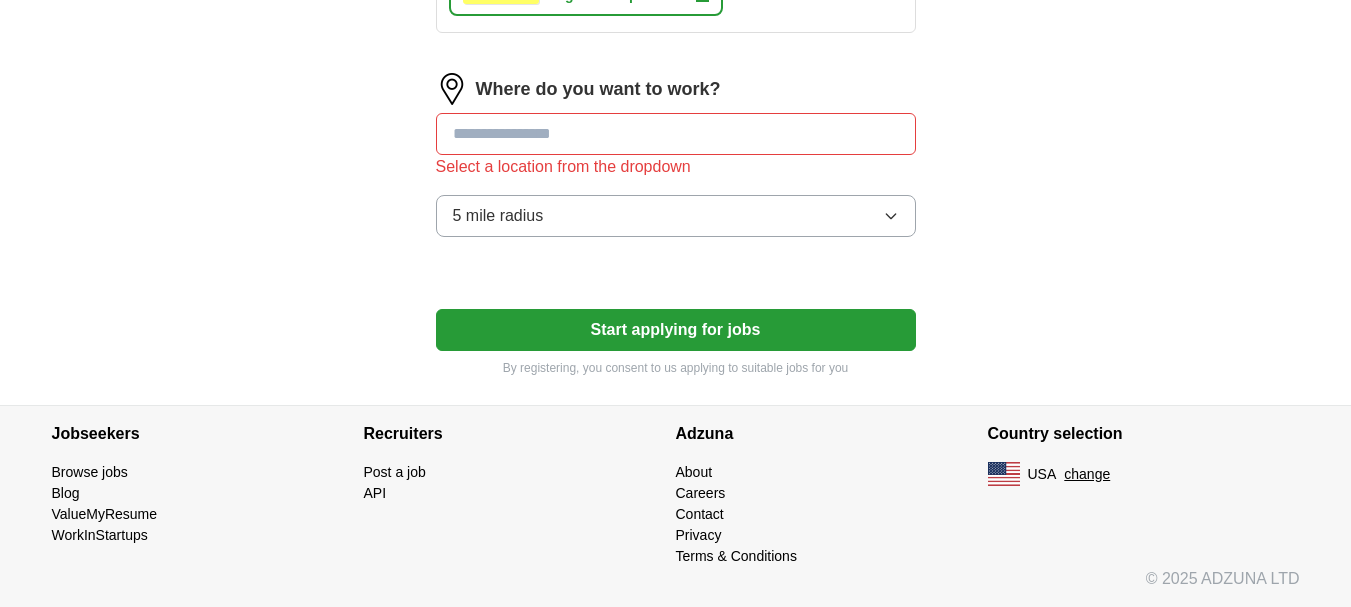 click on "Select a location from the dropdown" at bounding box center (676, 167) 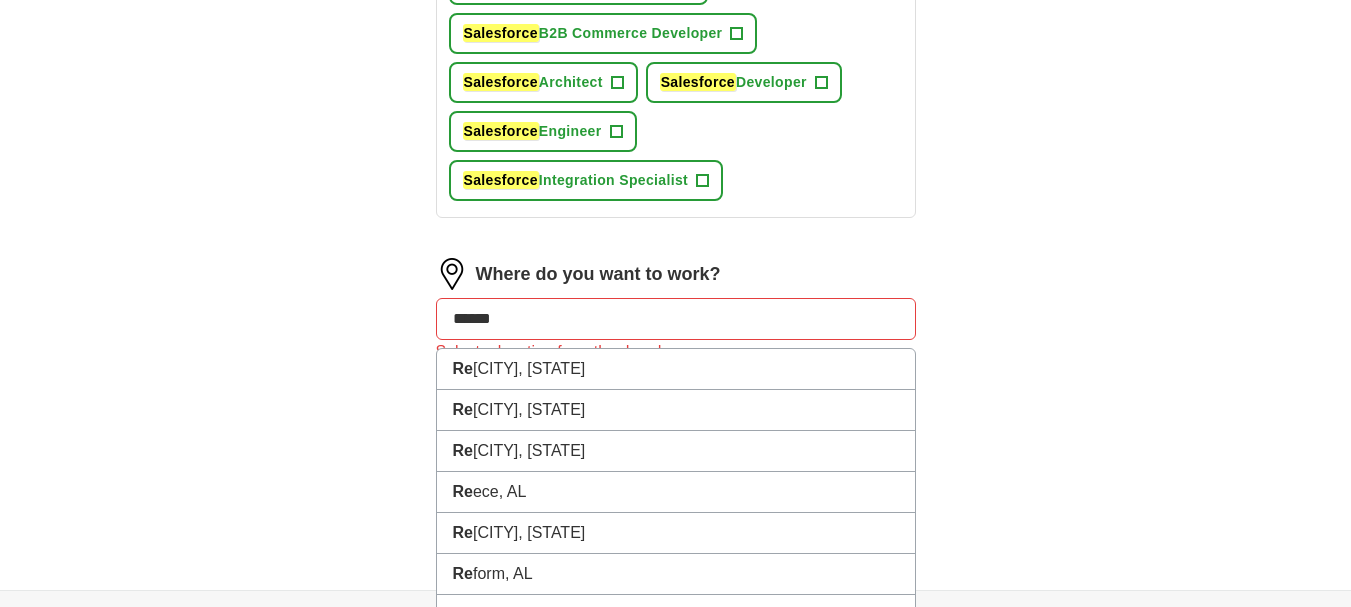 scroll, scrollTop: 1038, scrollLeft: 0, axis: vertical 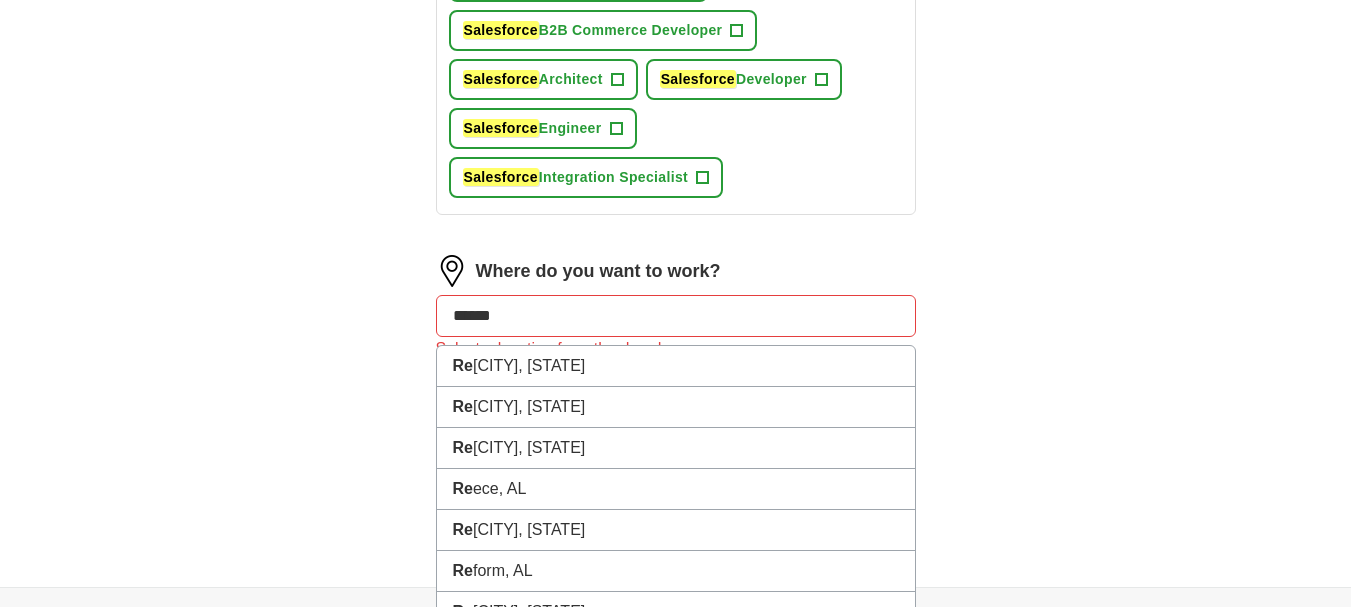 click on "Let  ApplyIQ  do the hard work of searching and applying for jobs. Just tell us what you're looking for, and we'll do the rest. Select a resume Muhammad-Yasir-Resume.pdf [DATE], [TIME] Upload a different  resume By uploading your  resume  you agree to our   T&Cs   and   Privacy Notice . First Name ******** Last Name ***** What job are you looking for? Enter or select a minimum of 3 job titles (4-8 recommended) Senior  Salesforce  Developer + Salesforce  DevOps Engineer + Salesforce  Technical Lead + Senior  Salesforce  Consultant + Salesforce  Solutions Architect + Salesforce  B2B Commerce Developer + Salesforce  Architect + Salesforce  Developer + Salesforce  Engineer + Salesforce  Integration Specialist + Where do you want to work? ****** Re [CITY], [STATE] Re d Cliff Indian Reservation, WI Re mlap, AL Re ece, AL Re hobeth, AL Re form, AL Re dington, AZ Re adland, AR Re ctor, AR Re edville, AR Re publican, AR Re mmel, AR Re dfield, AR Re ydell, AR Re ader, AR Re x, AR Re scue, CA Re edley, CA Re seda, CA Re Re" at bounding box center [676, -139] 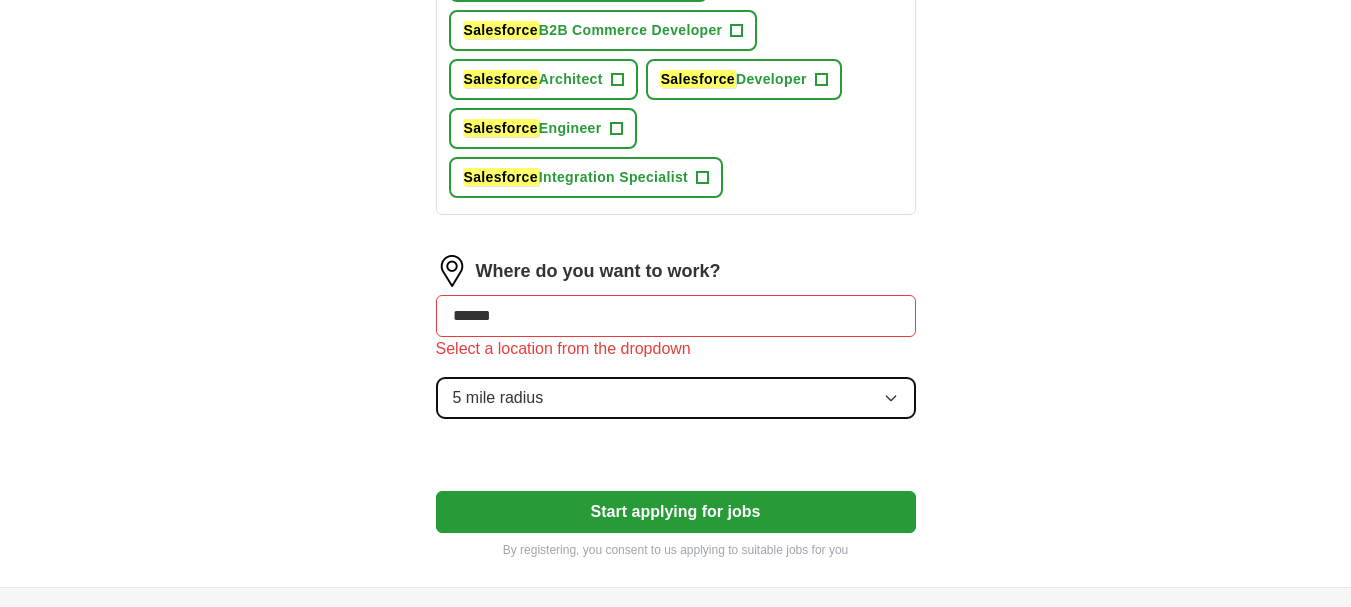 click on "5 mile radius" at bounding box center (498, 398) 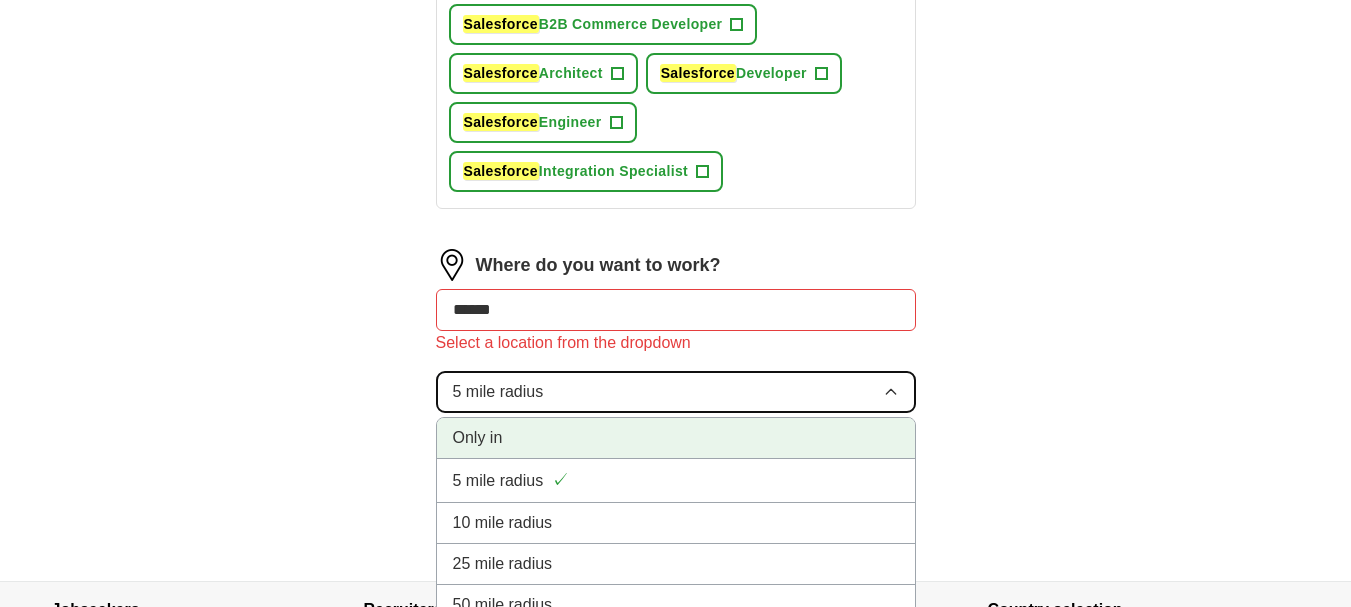 scroll, scrollTop: 1138, scrollLeft: 0, axis: vertical 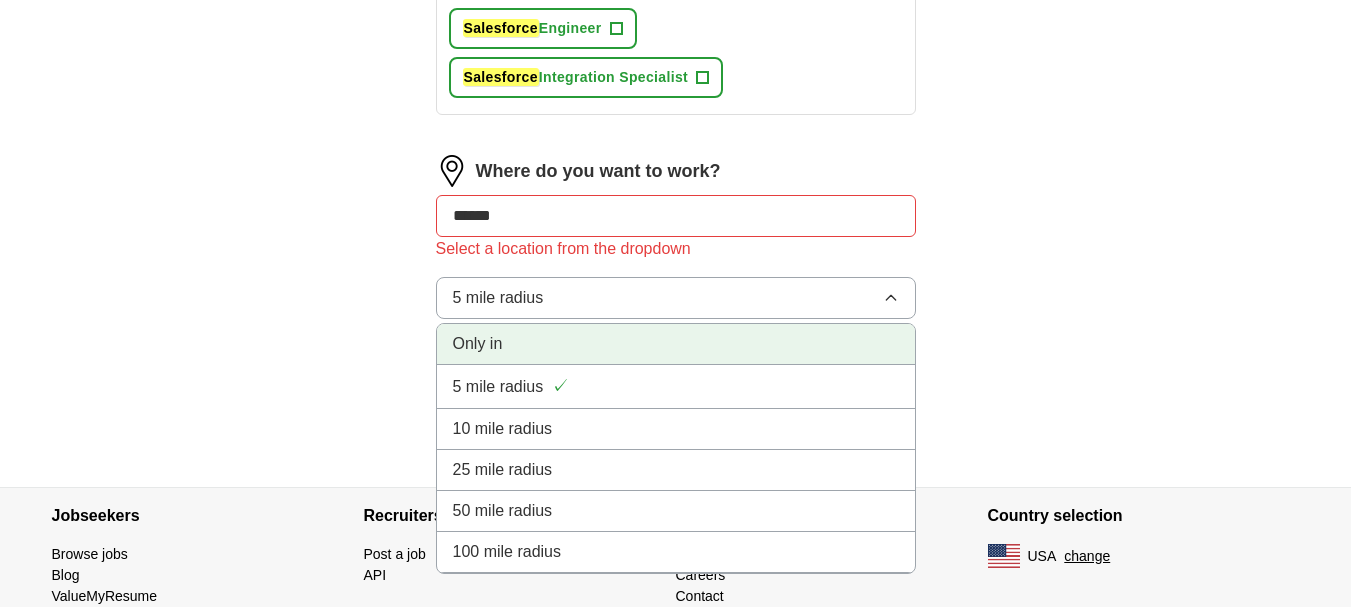 click on "Only in" at bounding box center [676, 344] 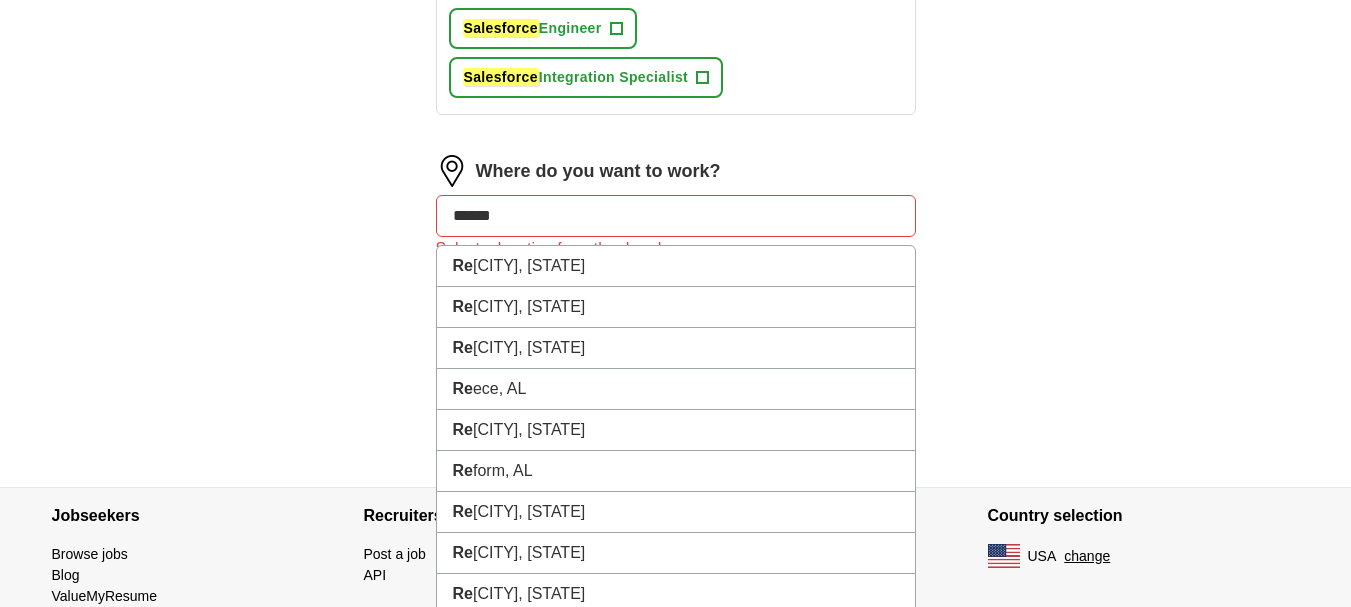 click on "******" at bounding box center (676, 216) 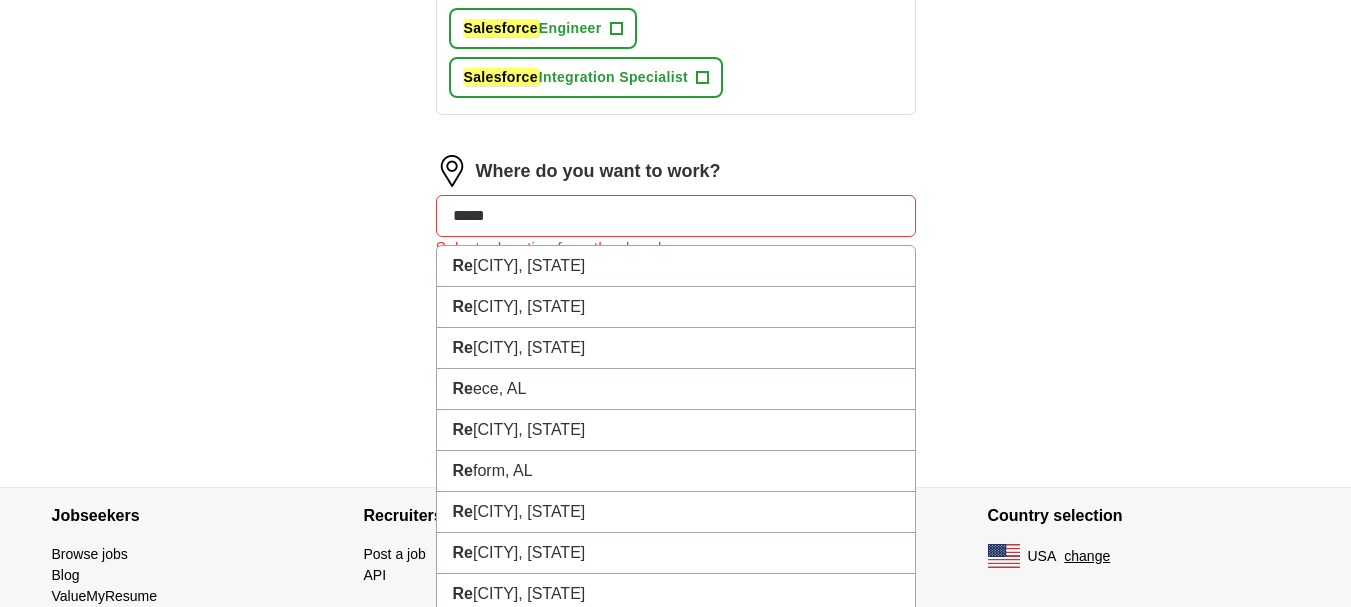 type on "******" 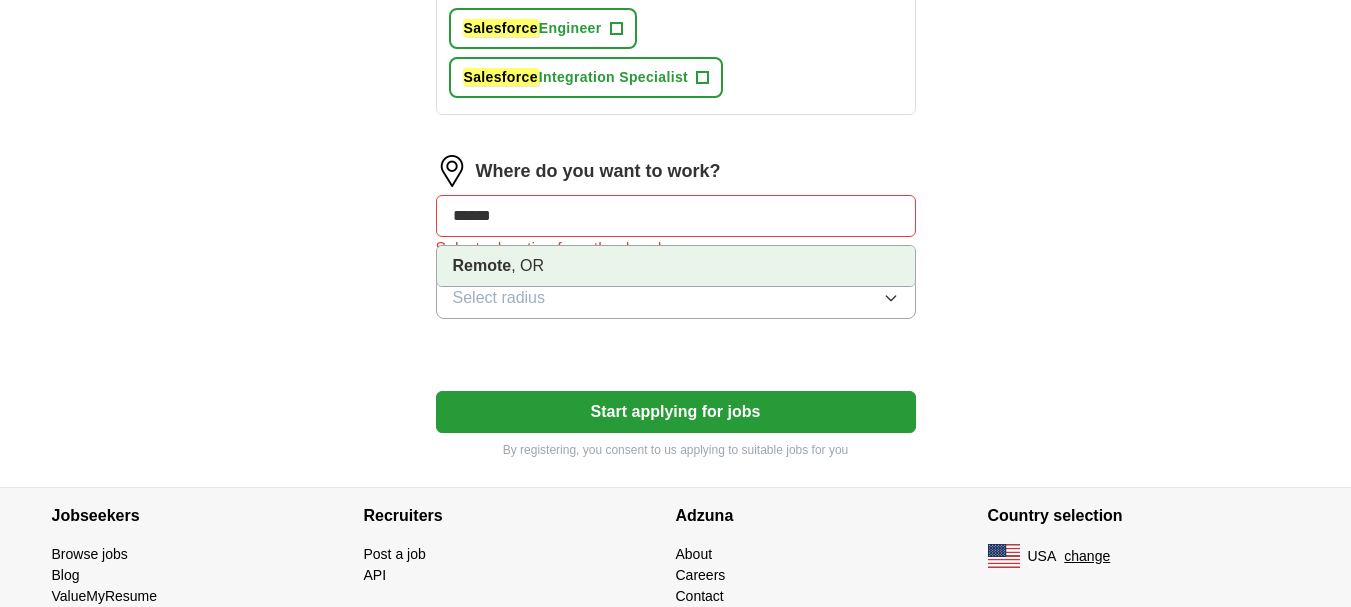 click on "Remote , OR" at bounding box center (676, 266) 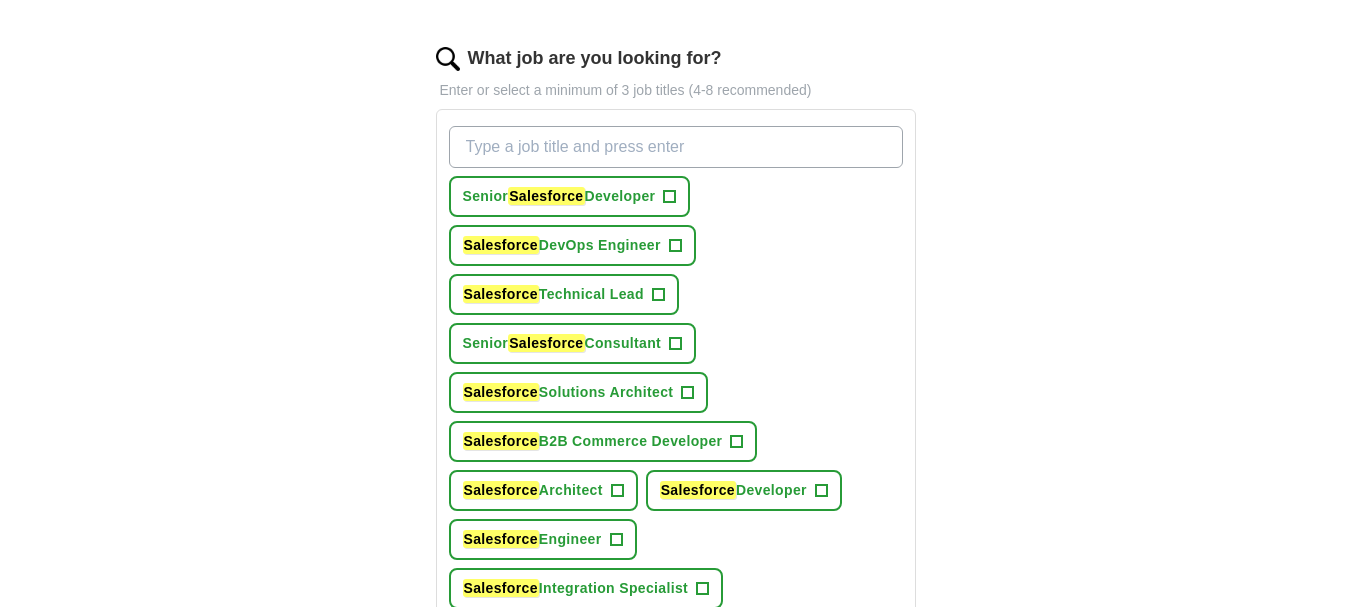 scroll, scrollTop: 538, scrollLeft: 0, axis: vertical 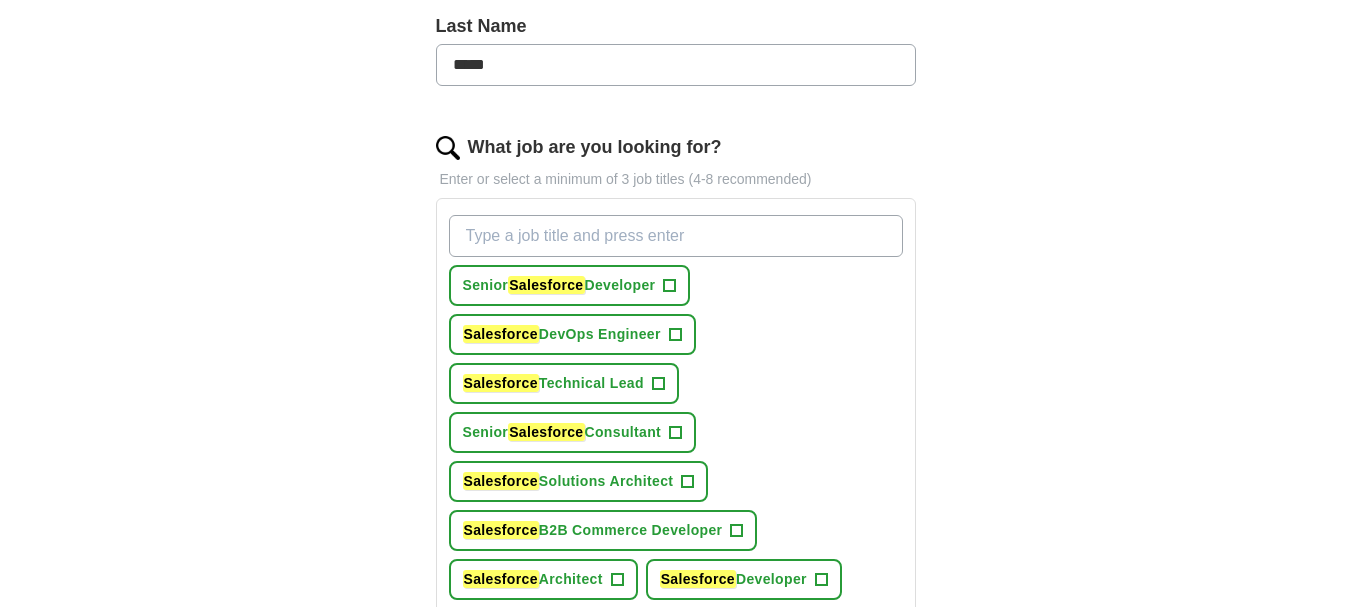 click on "What job are you looking for?" at bounding box center (676, 236) 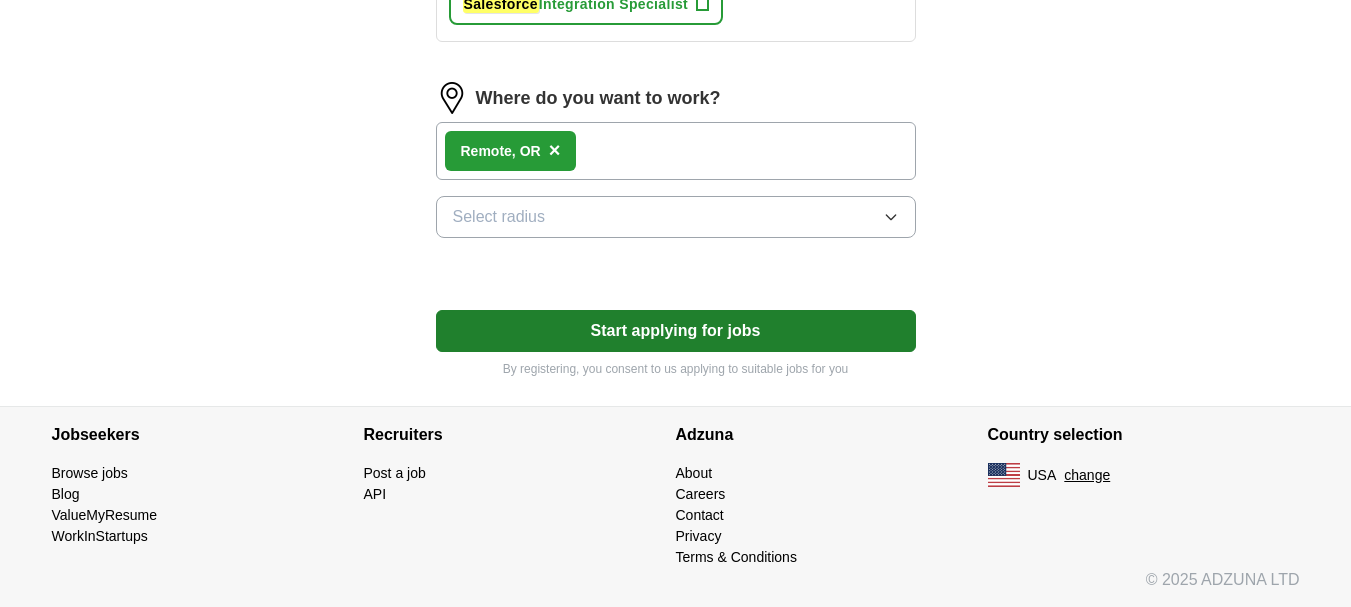 scroll, scrollTop: 1212, scrollLeft: 0, axis: vertical 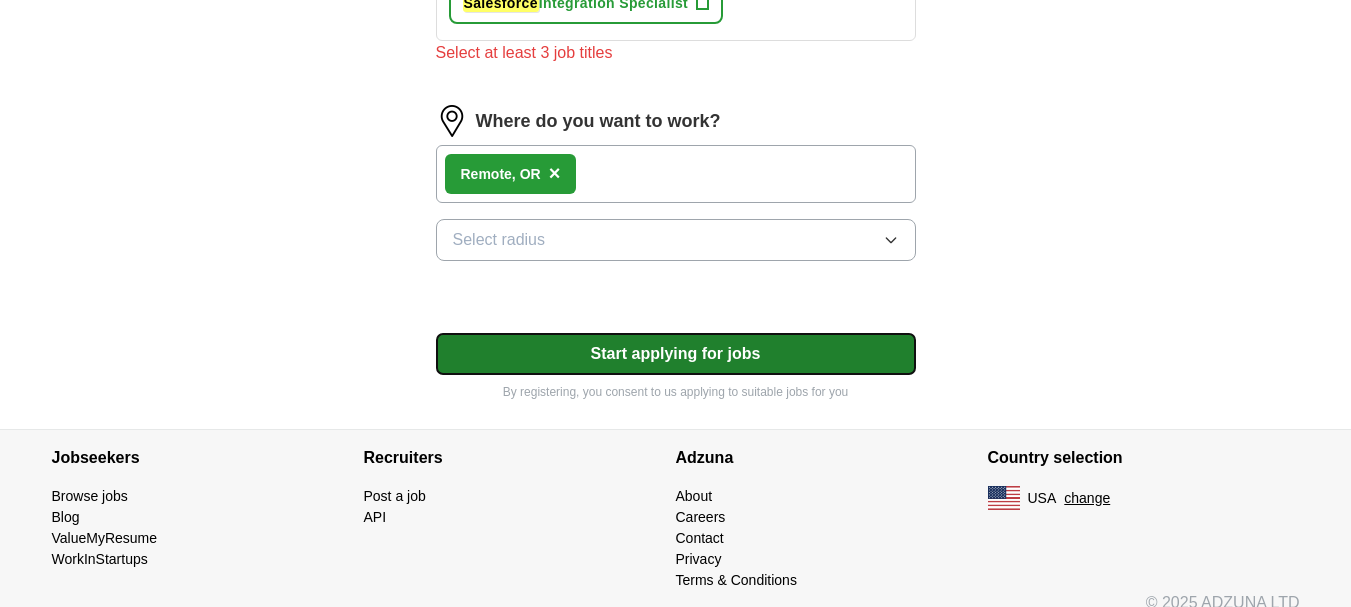 click on "Select a resume Muhammad-Yasir-Resume.pdf [DATE], [TIME] Upload a different  resume By uploading your  resume  you agree to our   T&Cs   and   Privacy Notice . First Name ******** Last Name ***** What job are you looking for? Enter or select a minimum of 3 job titles (4-8 recommended) Senior  Salesforce  Developer + Salesforce  DevOps Engineer + Salesforce  Technical Lead + Senior  Salesforce  Consultant + Salesforce  Solutions Architect + Salesforce  B2B Commerce Developer + Salesforce  Architect + Salesforce  Developer + Salesforce  Engineer + Salesforce  Integration Specialist + Select at least 3 job titles Where do you want to work? ****** Re [CITY], [STATE] Re d Cliff Indian Reservation, WI Re mlap, AL Re ece, AL Re hobeth, AL Re form, AL Re dington, AZ Re adland, AR Re ctor, AR Re edville, AR Re publican, AR Re mmel, AR Re dfield, AR Re ydell, AR Re ader, AR Re x, AR Re scue, CA Re edley, CA Re seda, CA Re Re" at bounding box center (676, -269) 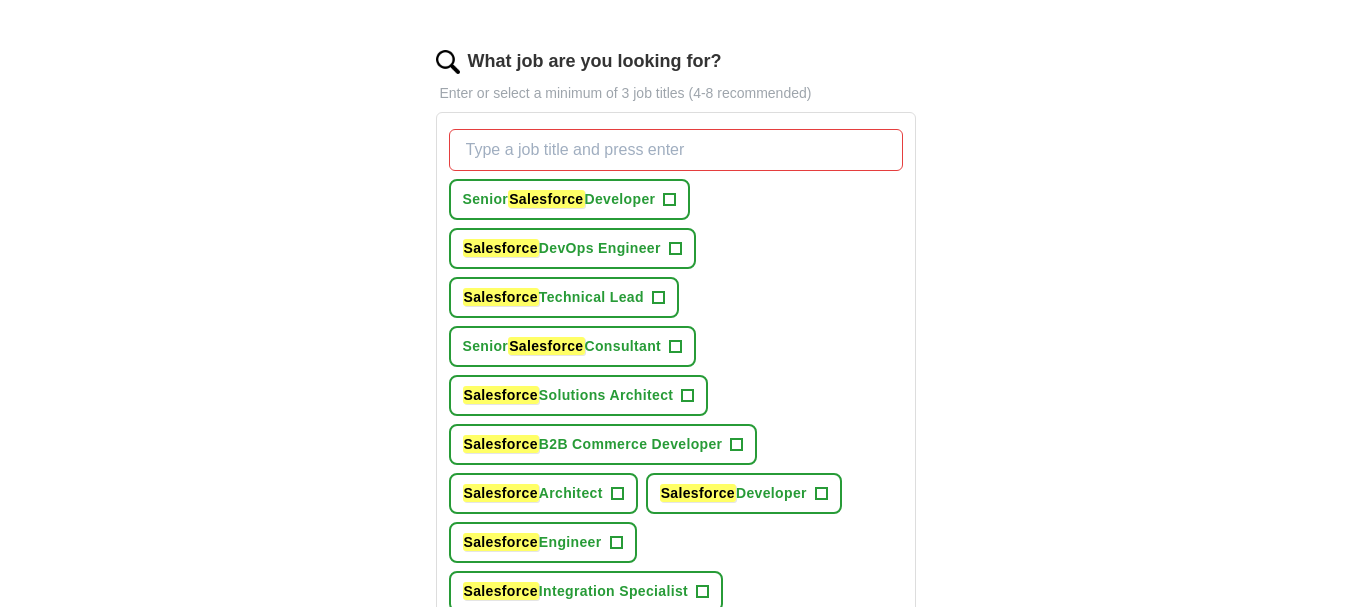 scroll, scrollTop: 612, scrollLeft: 0, axis: vertical 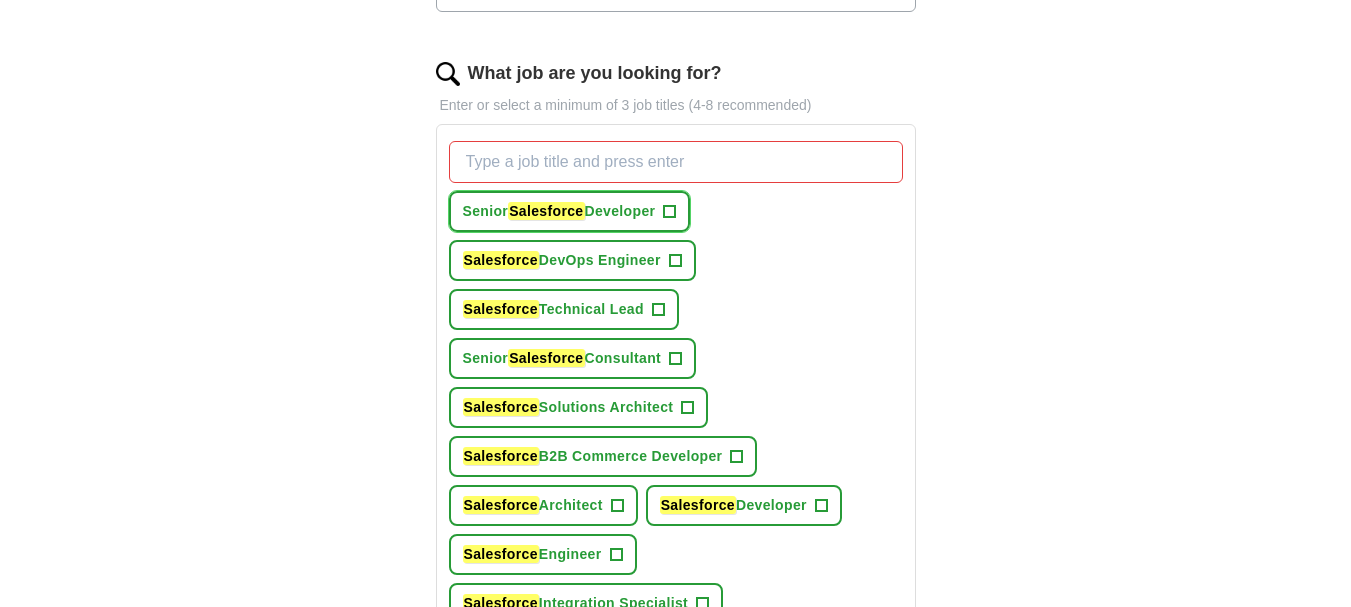 click on "Senior  Salesforce  Developer +" at bounding box center (570, 211) 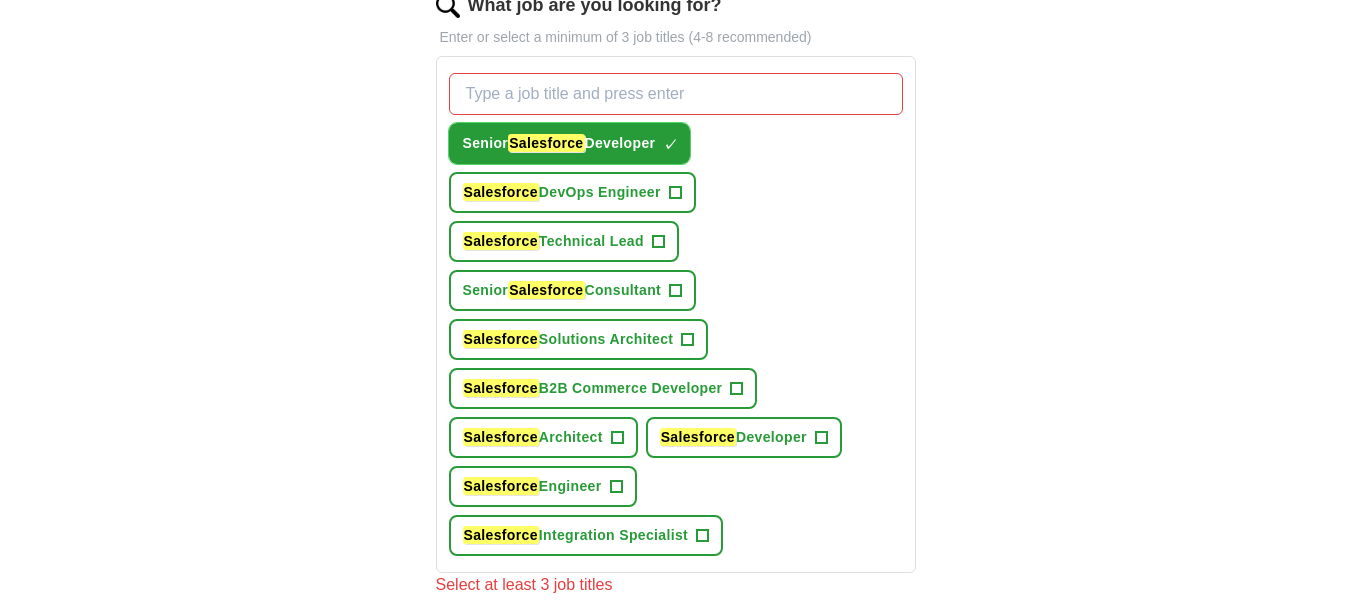 scroll, scrollTop: 712, scrollLeft: 0, axis: vertical 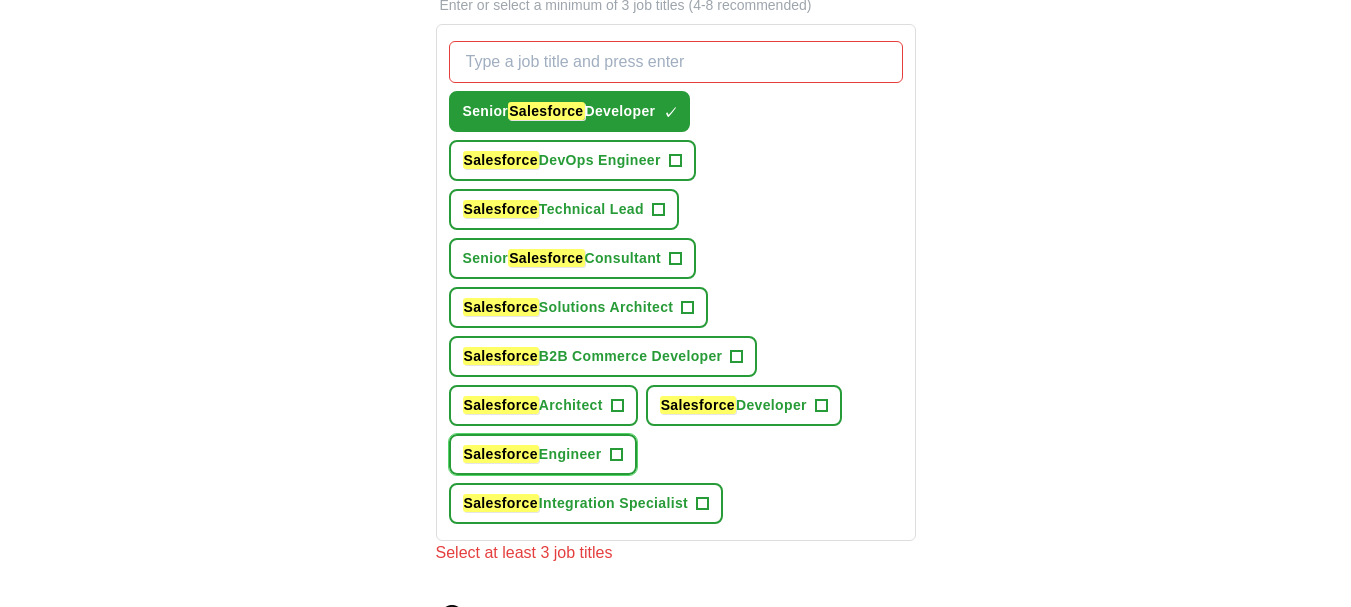 click on "+" at bounding box center [616, 455] 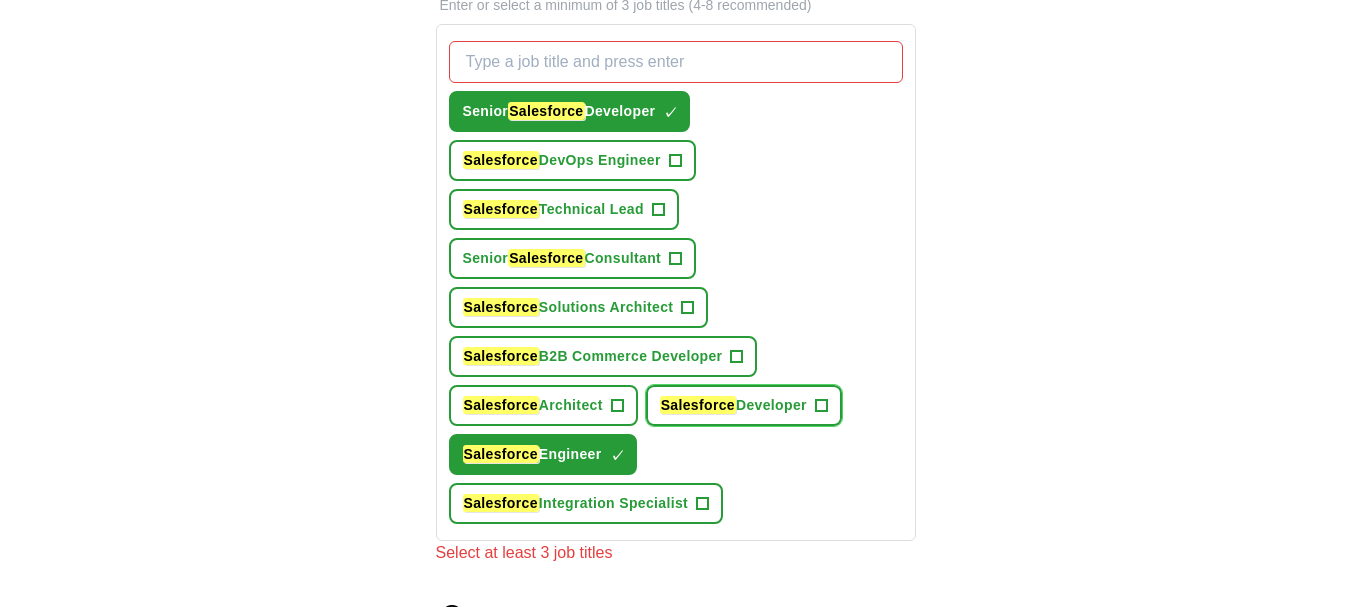 click on "Salesforce  Developer" at bounding box center [733, 405] 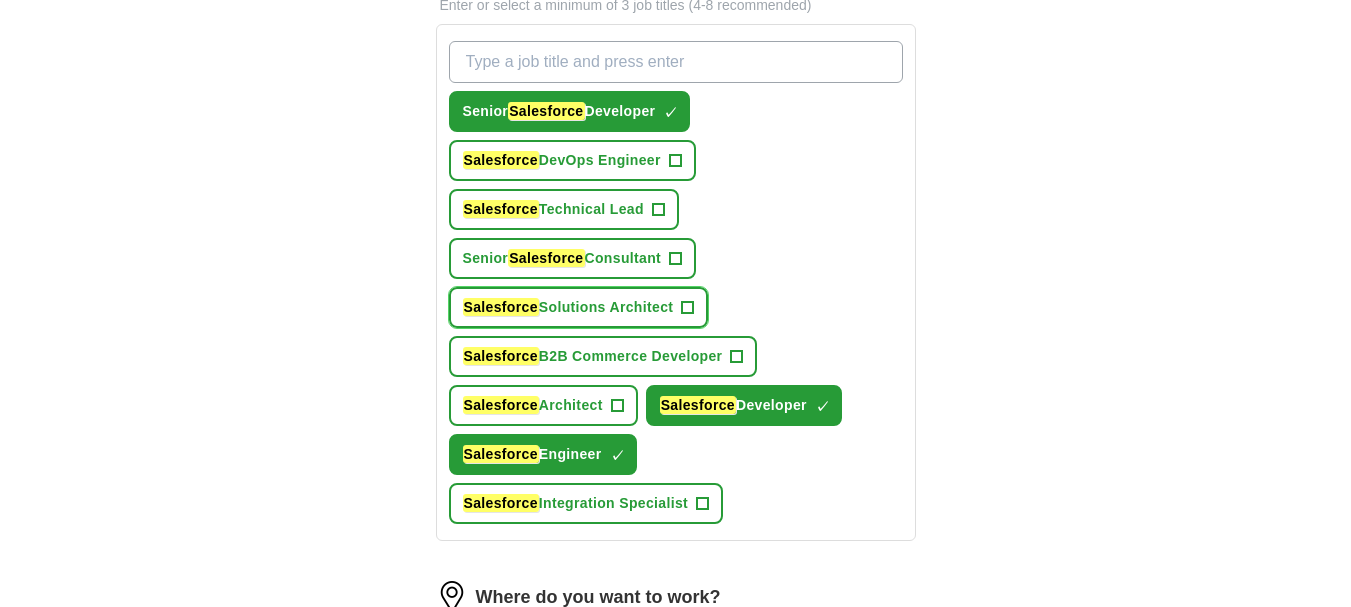 click on "Salesforce  Solutions Architect" at bounding box center (568, 307) 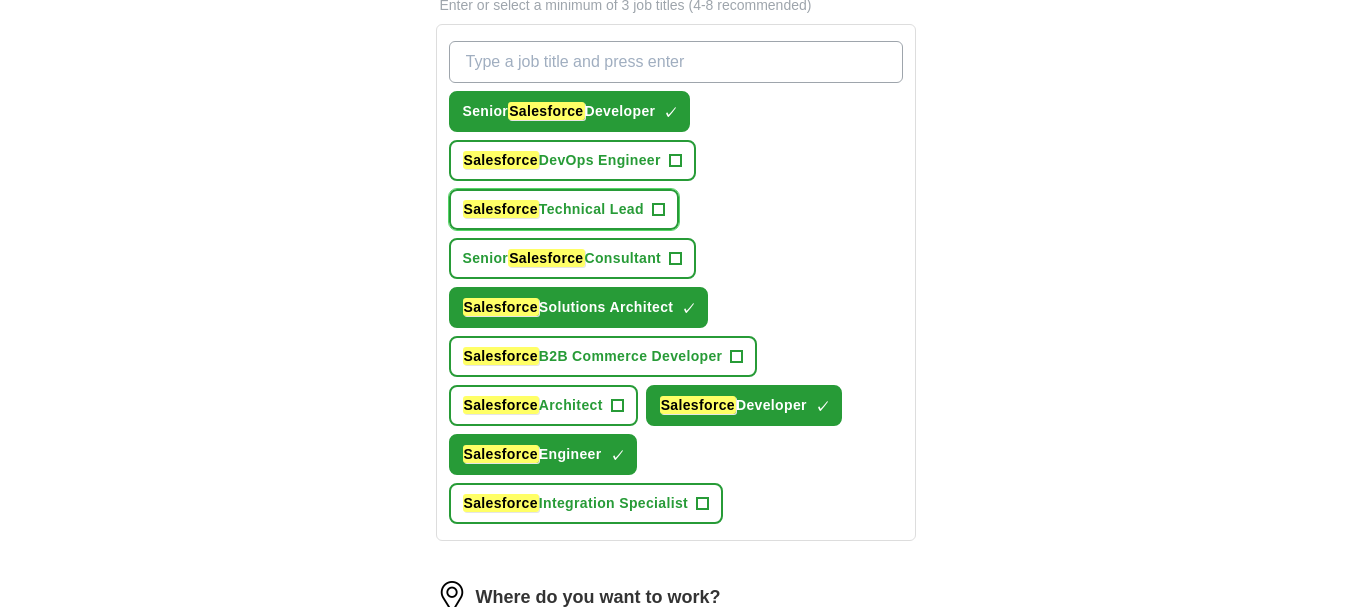 click on "Salesforce  Technical Lead" at bounding box center [553, 209] 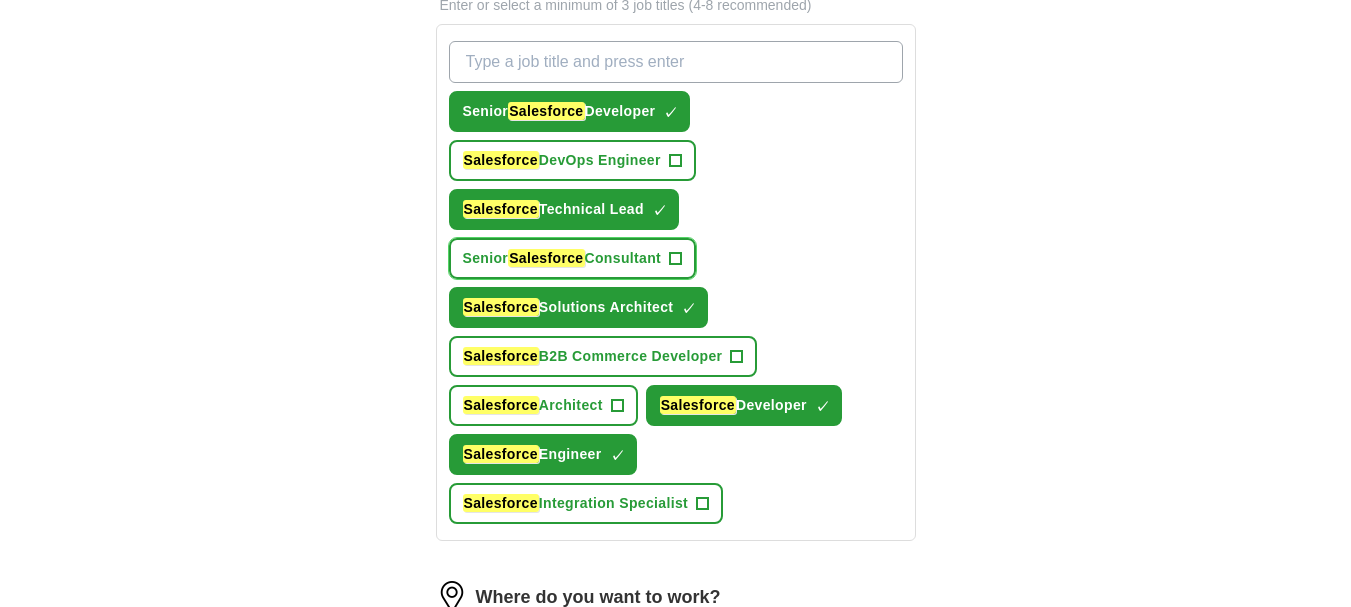 click on "Senior  Salesforce  Consultant" at bounding box center [562, 258] 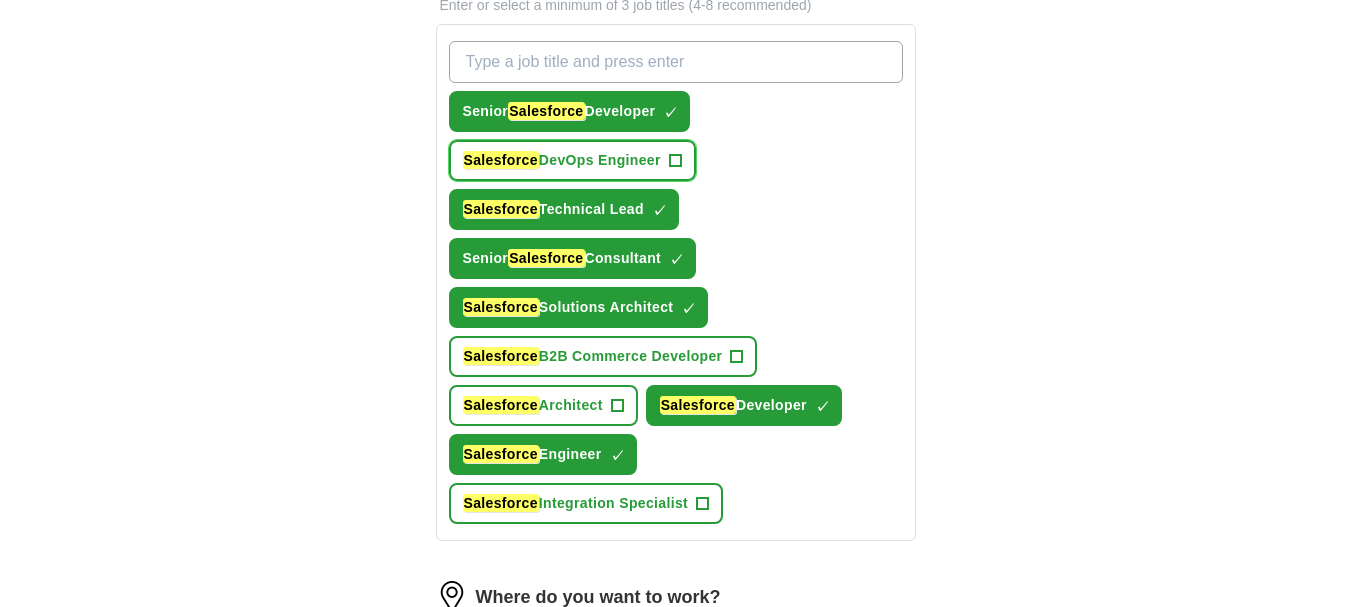 click on "Salesforce  DevOps Engineer +" at bounding box center (572, 160) 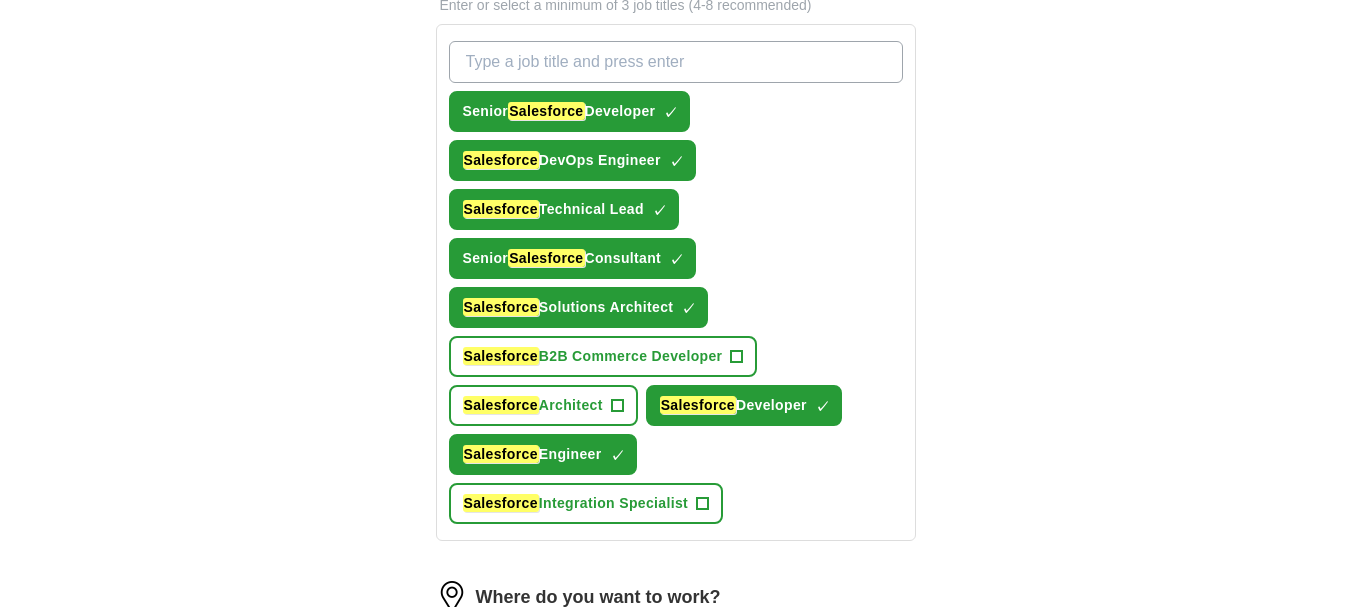drag, startPoint x: 693, startPoint y: 332, endPoint x: 709, endPoint y: 340, distance: 17.888544 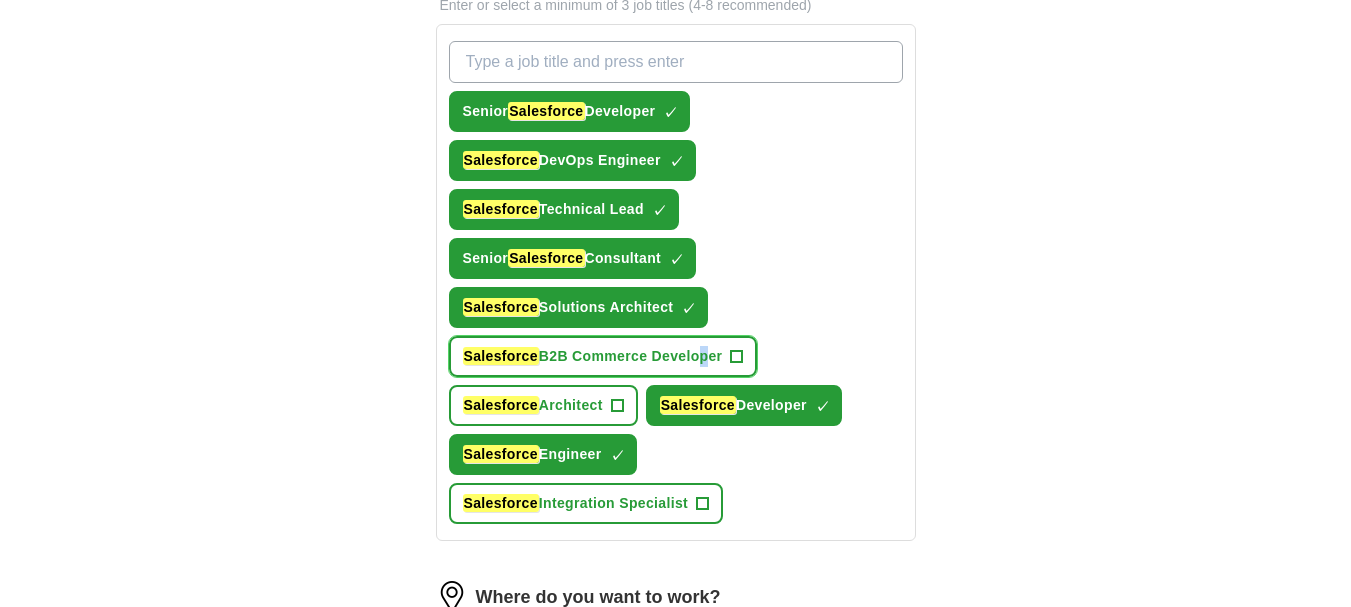 click on "Salesforce  B2B Commerce Developer +" at bounding box center [603, 356] 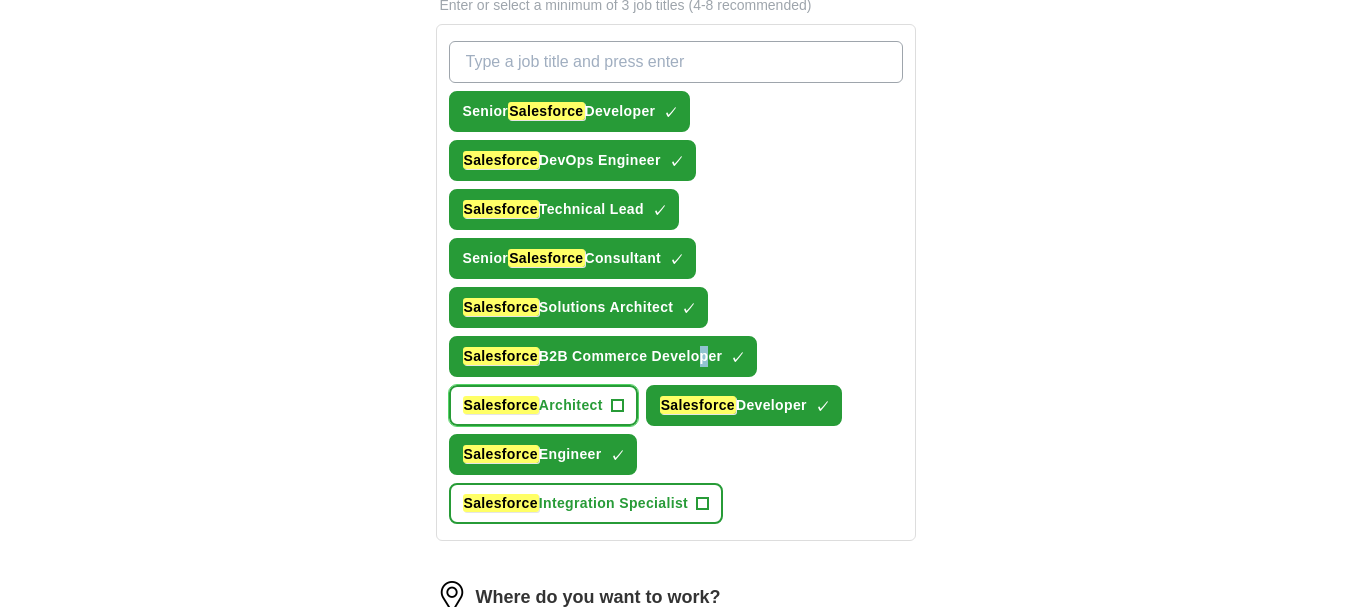 click on "Salesforce  Architect" at bounding box center [533, 405] 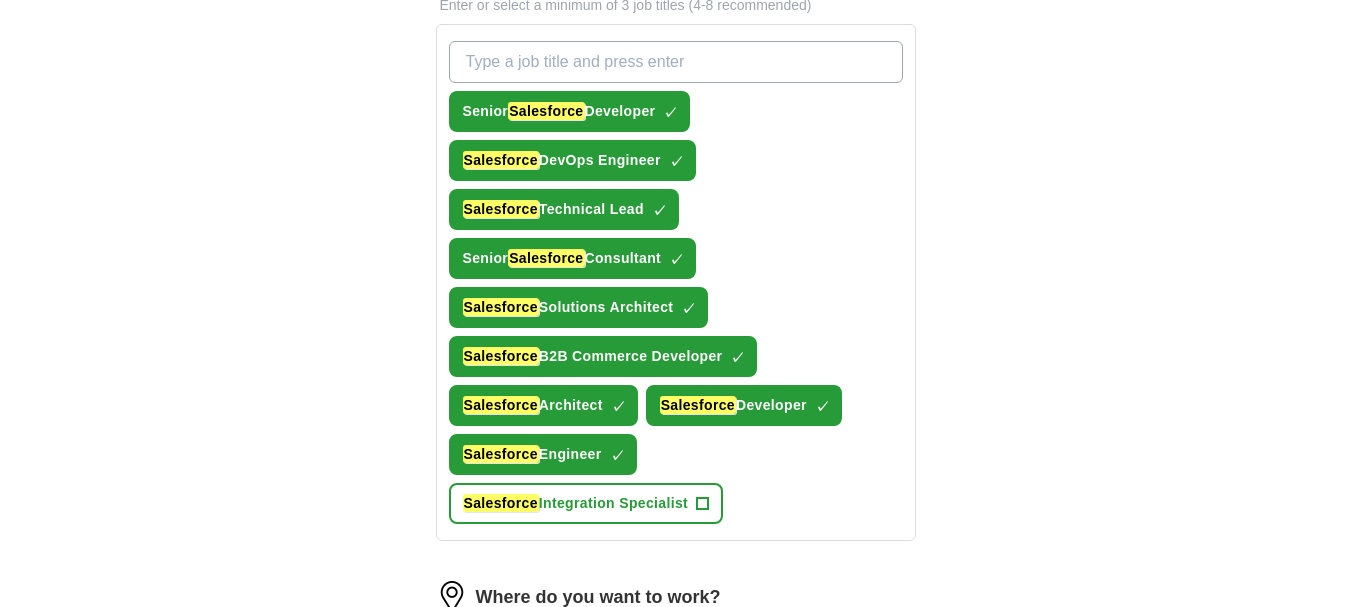 click on "Senior  Salesforce  Developer ✓ × Salesforce  DevOps Engineer ✓ × Salesforce  Technical Lead ✓ × Senior  Salesforce  Consultant ✓ × Salesforce  Solutions Architect ✓ × Salesforce  B2B Commerce Developer ✓ × Salesforce  Architect ✓ × Salesforce  Developer ✓ × Salesforce  Engineer ✓ × Salesforce  Integration Specialist +" at bounding box center [676, 282] 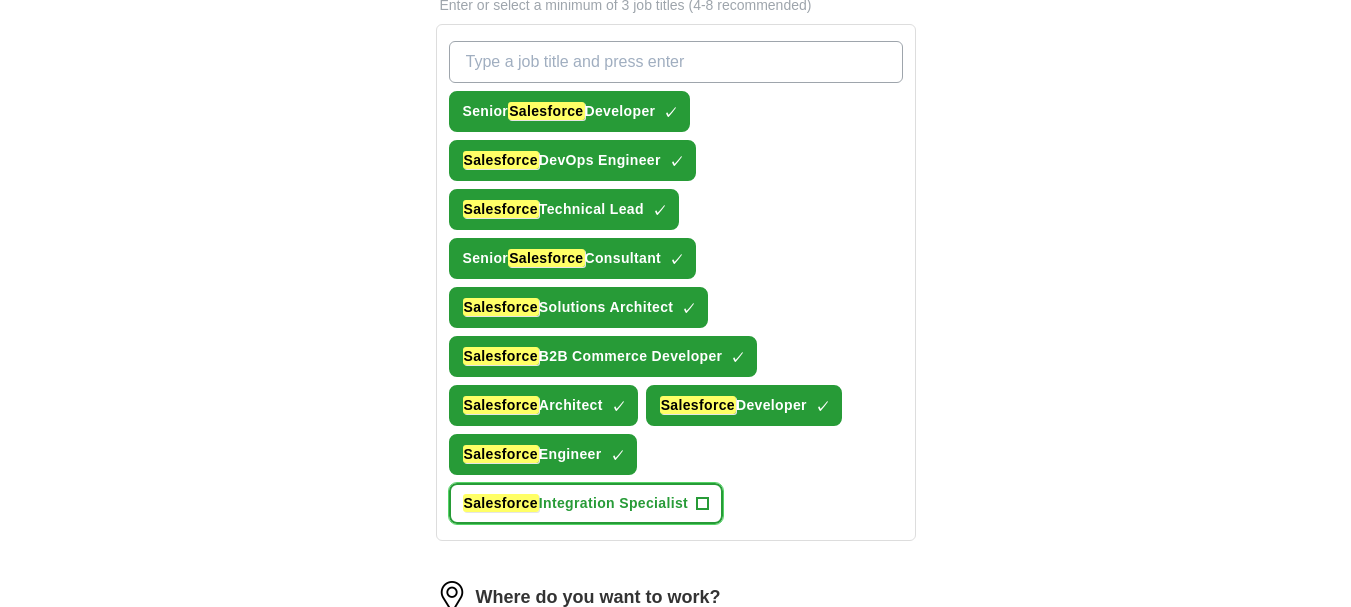 click on "Salesforce  Integration Specialist" at bounding box center (576, 503) 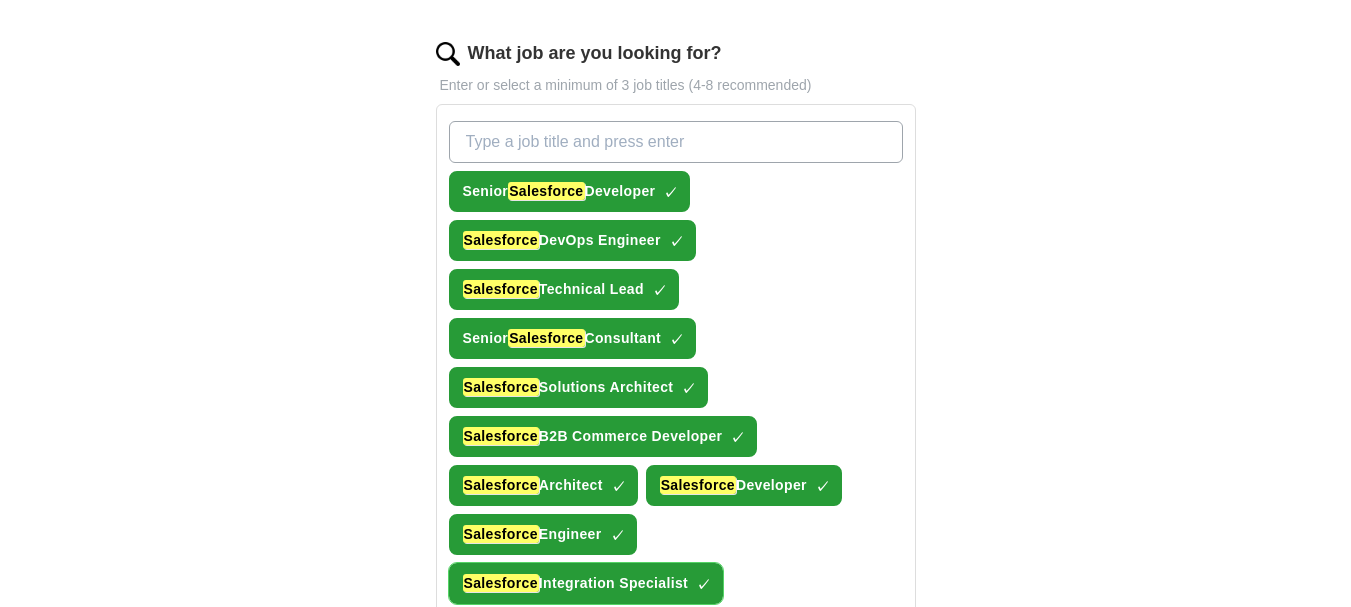 scroll, scrollTop: 412, scrollLeft: 0, axis: vertical 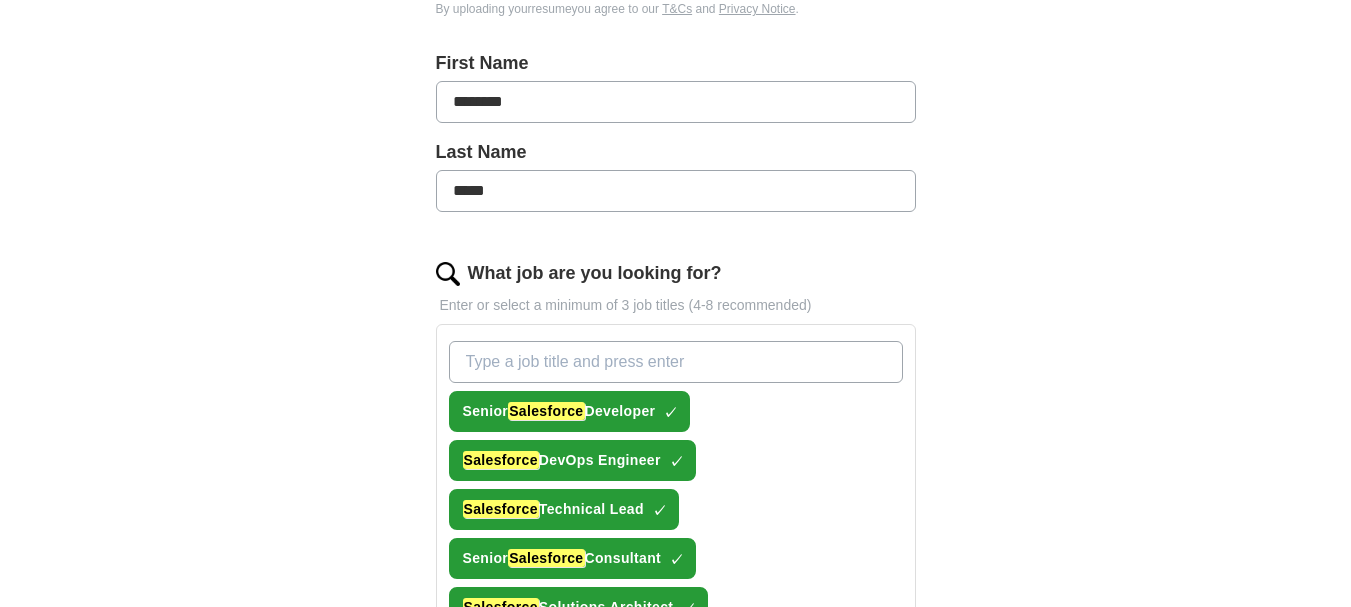 click on "What job are you looking for?" at bounding box center [676, 362] 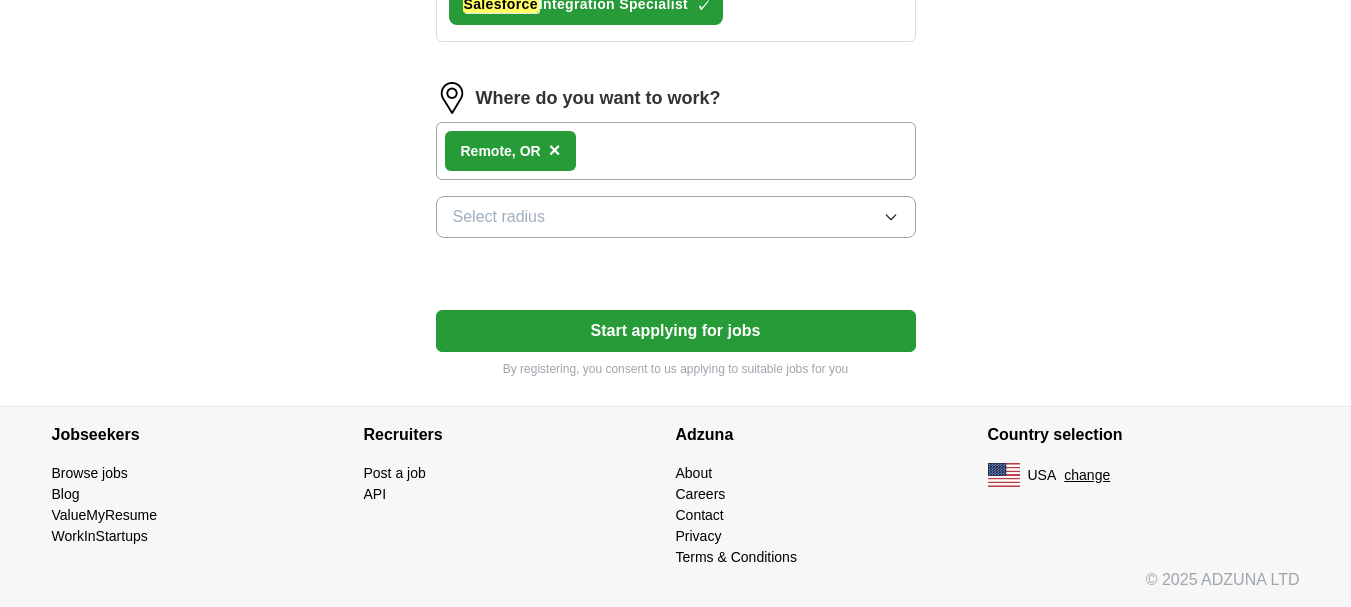 scroll, scrollTop: 1212, scrollLeft: 0, axis: vertical 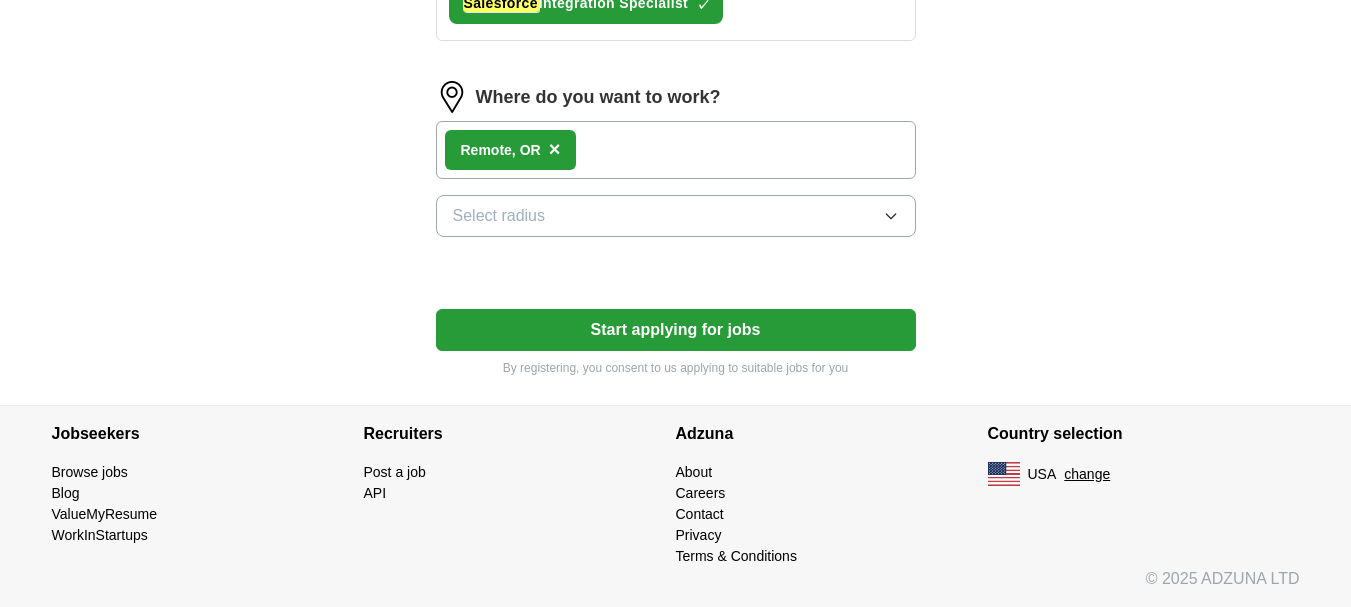 click on "Select a resume Muhammad-Yasir-Resume.pdf [DATE], [TIME] Upload a different  resume By uploading your  resume  you agree to our   T&Cs   and   Privacy Notice . First Name ******** Last Name ***** What job are you looking for? Enter or select a minimum of 3 job titles (4-8 recommended) Senior  Salesforce  Developer ✓ × Salesforce  DevOps Engineer ✓ × Salesforce  Technical Lead ✓ × Senior  Salesforce  Consultant ✓ × Salesforce  Solutions Architect ✓ × Salesforce  B2B Commerce Developer ✓ × Salesforce  Architect ✓ × Salesforce  Developer ✓ × Salesforce  Engineer ✓ × Salesforce  Integration Specialist ✓ × Where do you want to work? Remote , OR × Select radius Start applying for jobs By registering, you consent to us applying to suitable jobs for you" at bounding box center [676, -281] 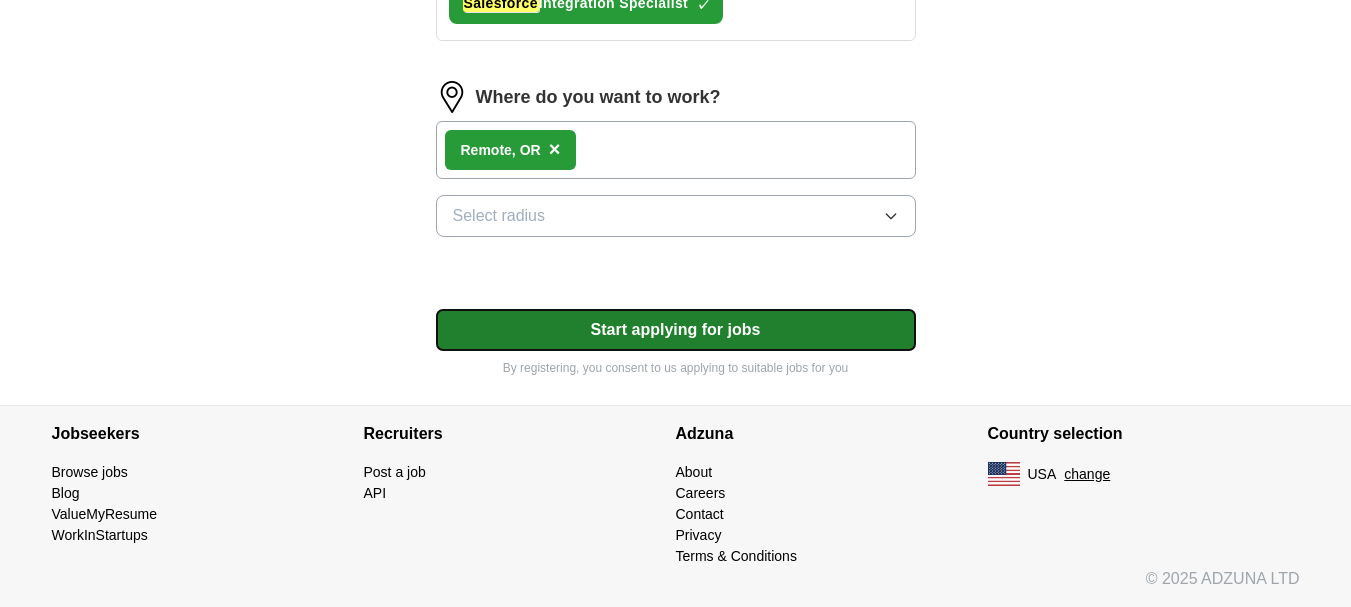 click on "Start applying for jobs" at bounding box center (676, 330) 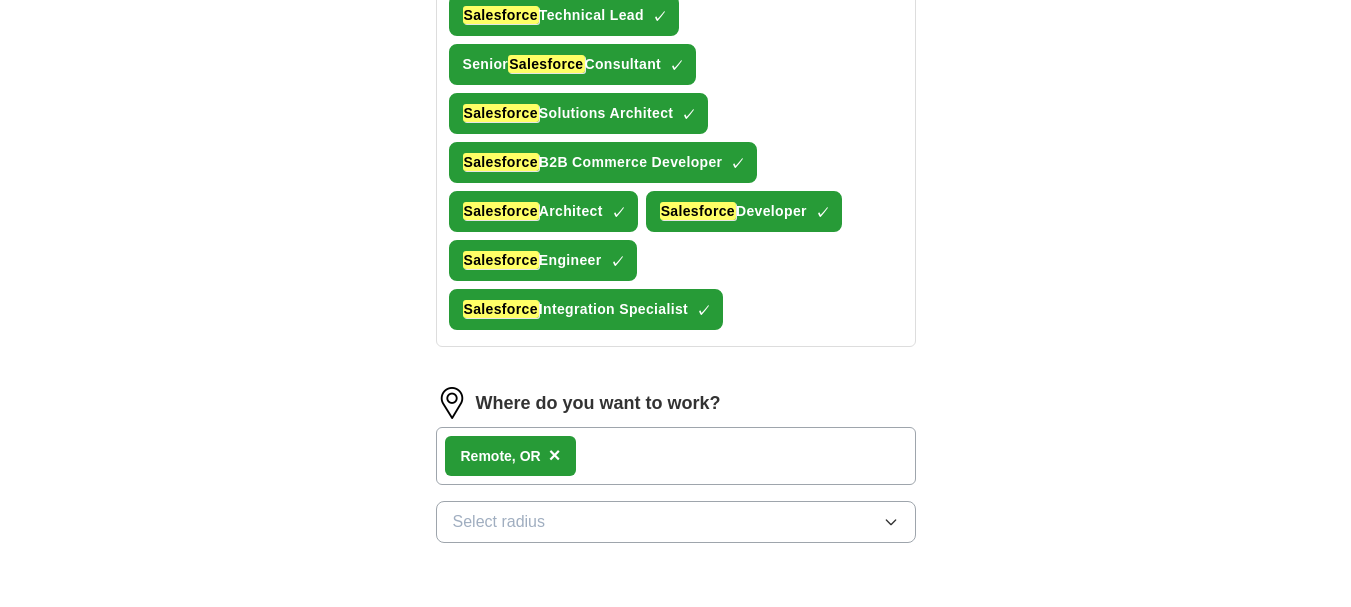select on "**" 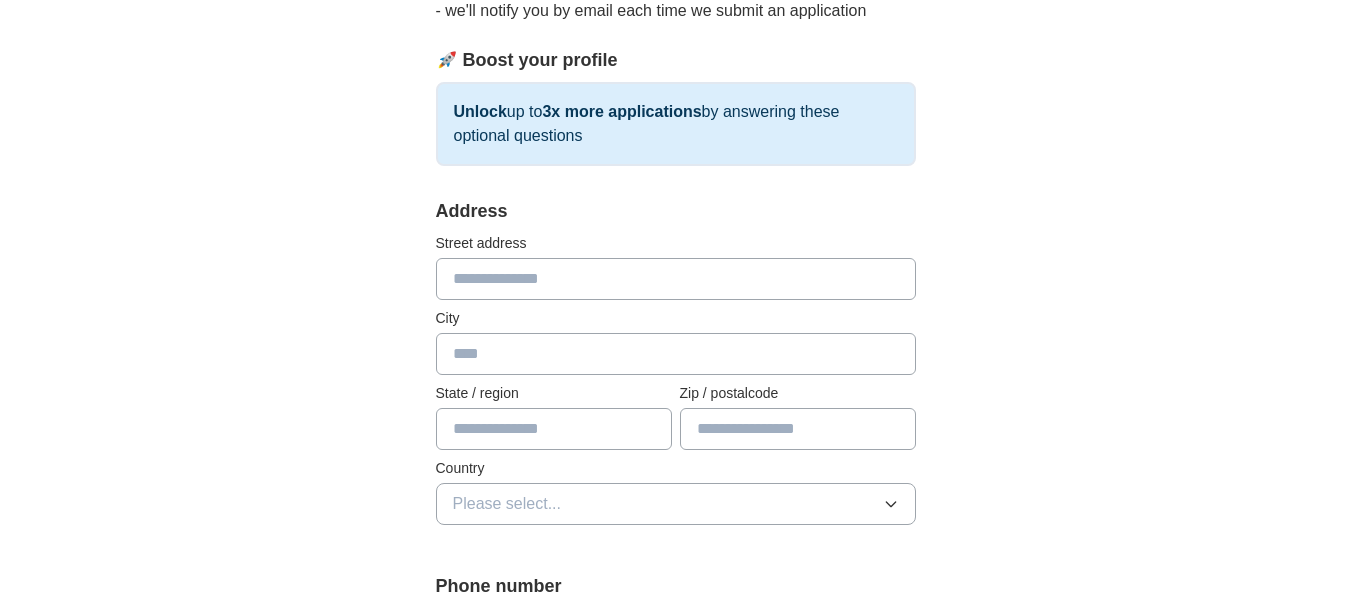 scroll, scrollTop: 300, scrollLeft: 0, axis: vertical 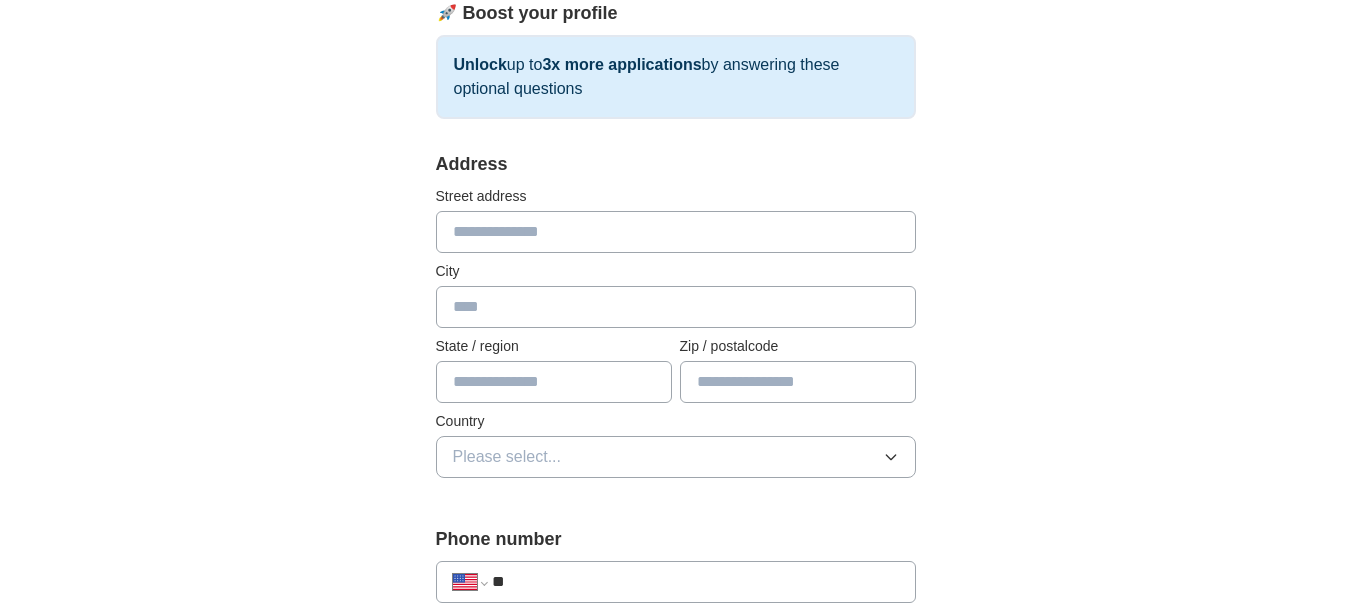 click at bounding box center (676, 232) 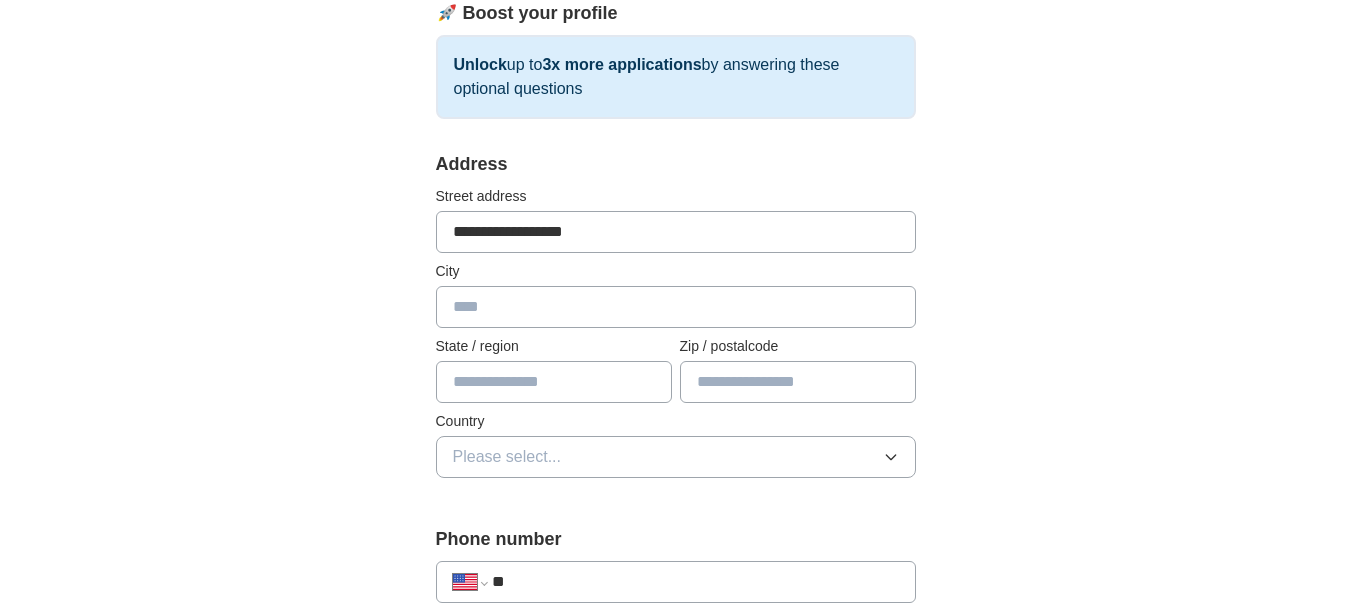 type on "********" 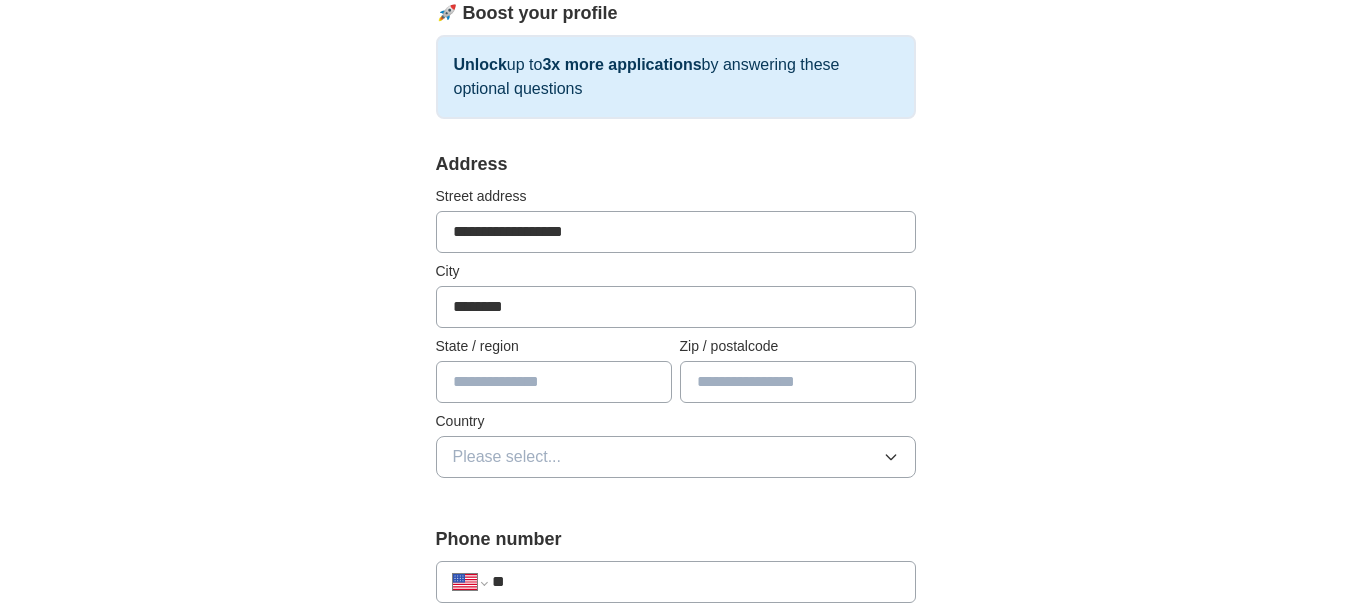 type on "****" 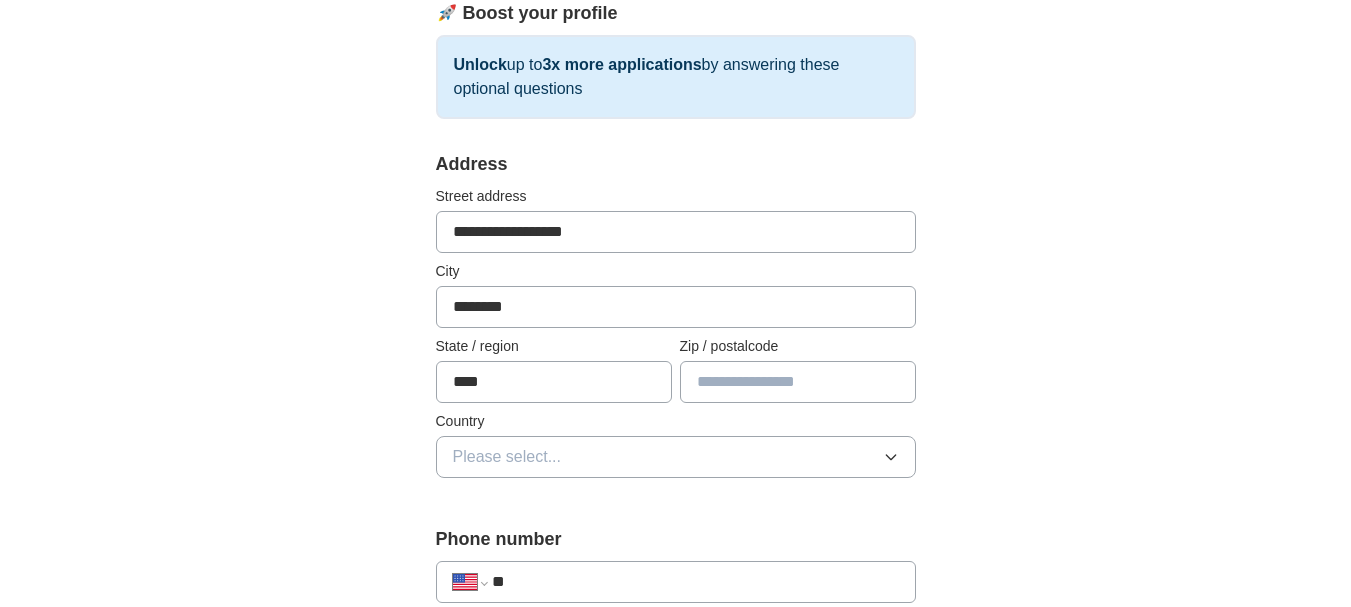 type on "*****" 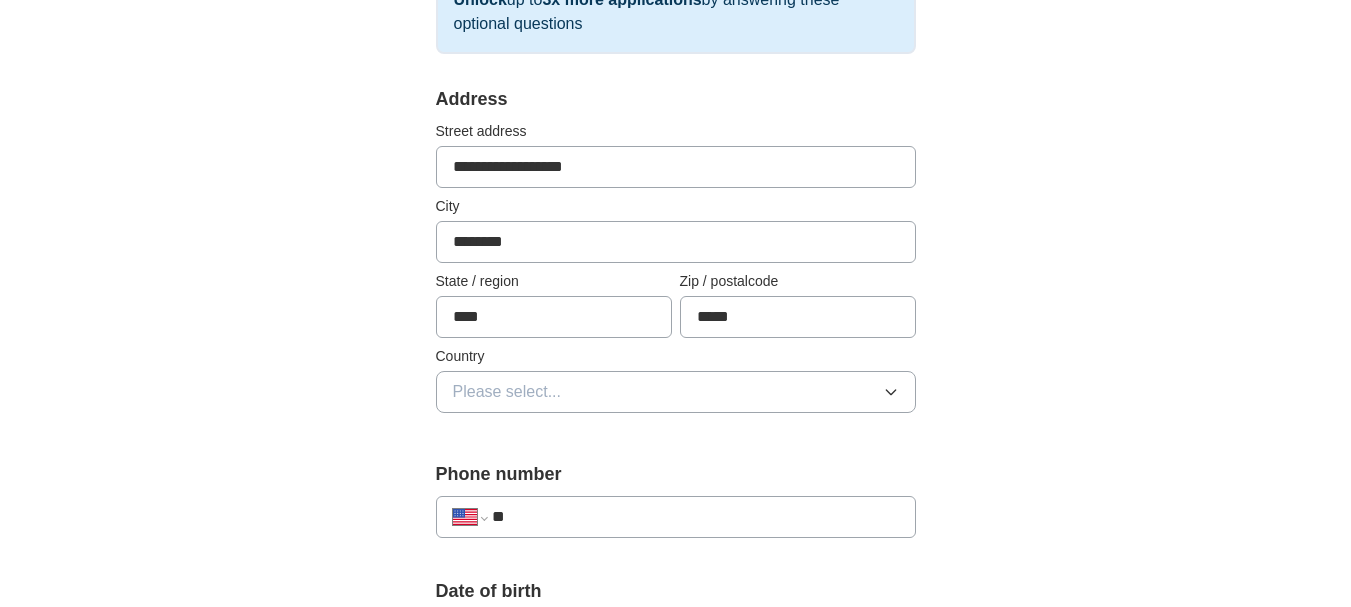 scroll, scrollTop: 400, scrollLeft: 0, axis: vertical 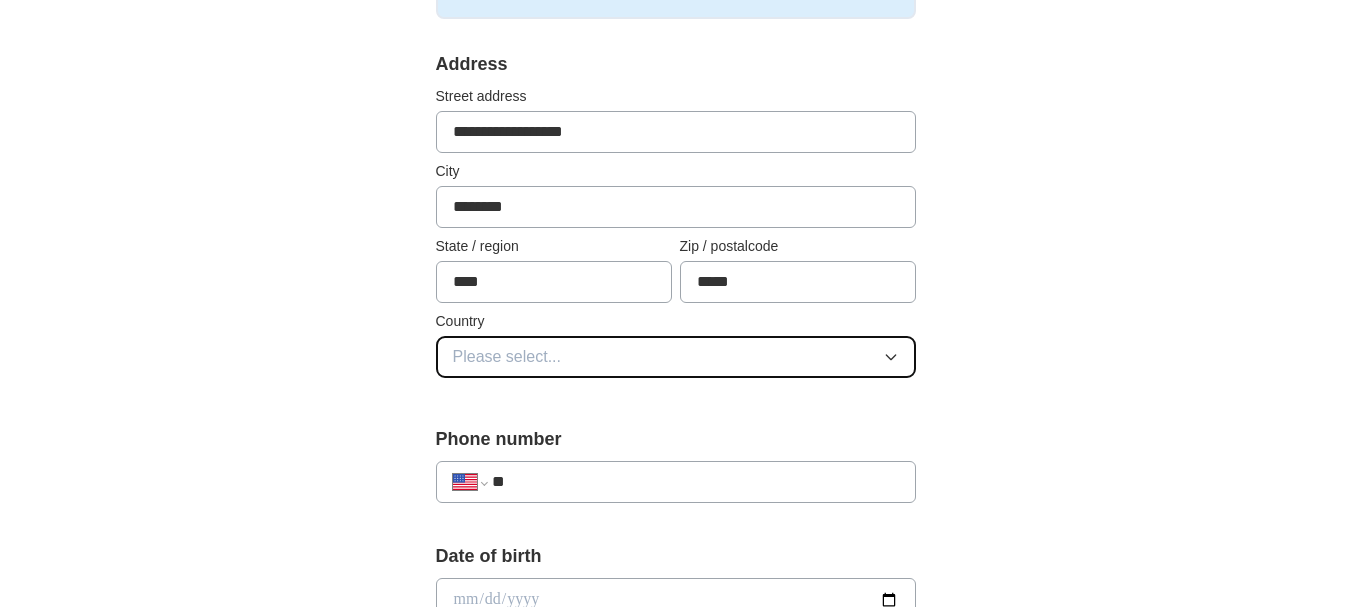 click on "Please select..." at bounding box center [676, 357] 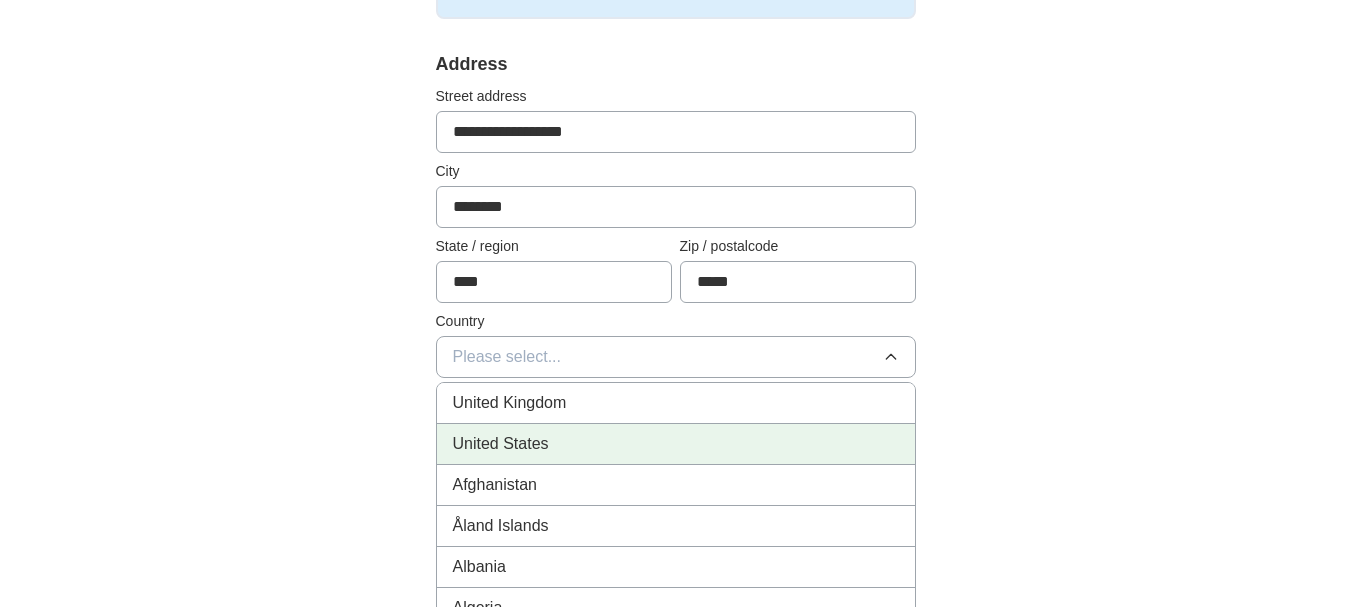 click on "United States" at bounding box center [676, 444] 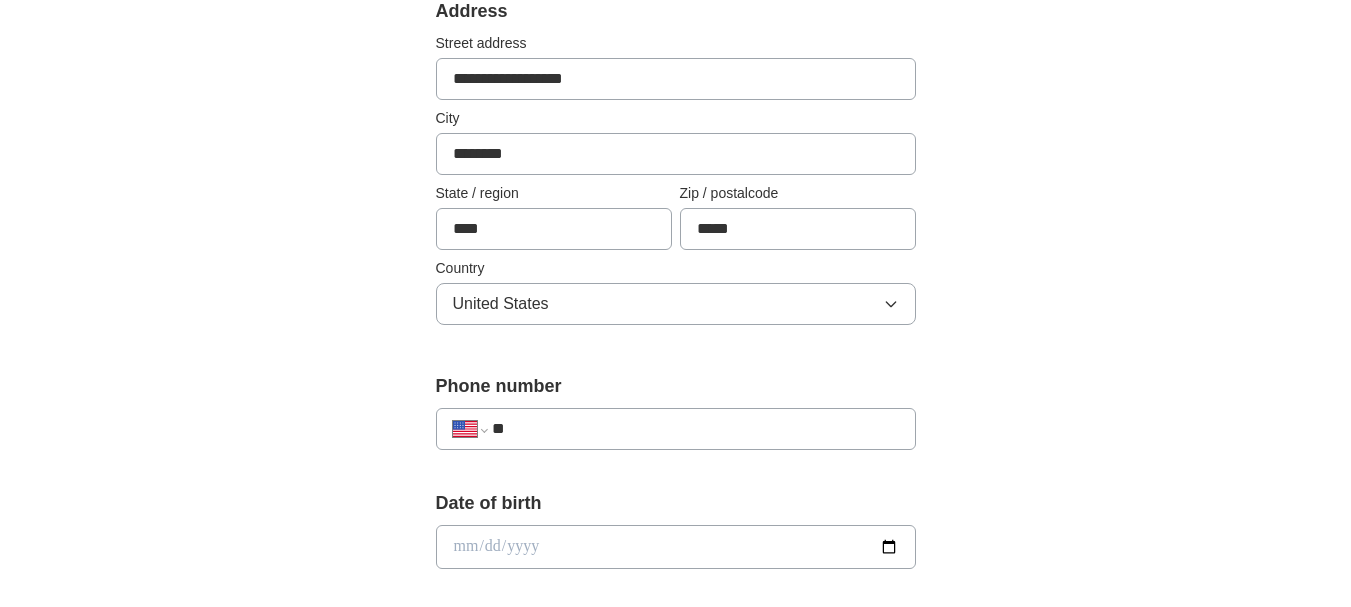 scroll, scrollTop: 500, scrollLeft: 0, axis: vertical 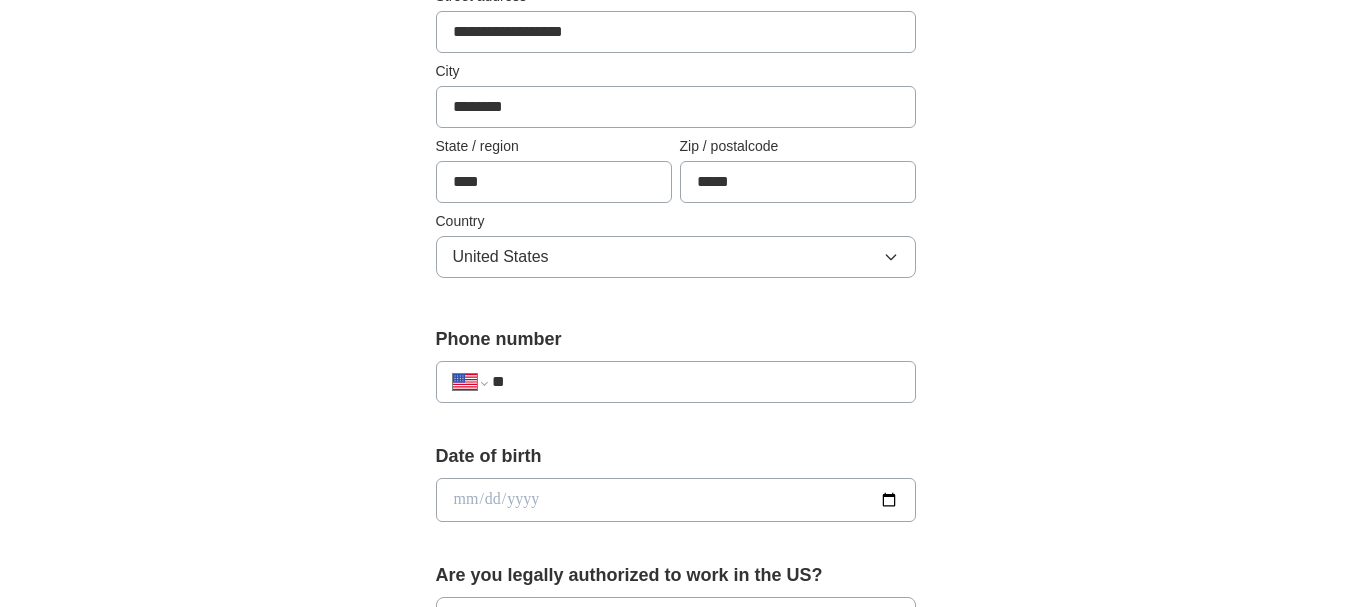 click on "**" at bounding box center [695, 382] 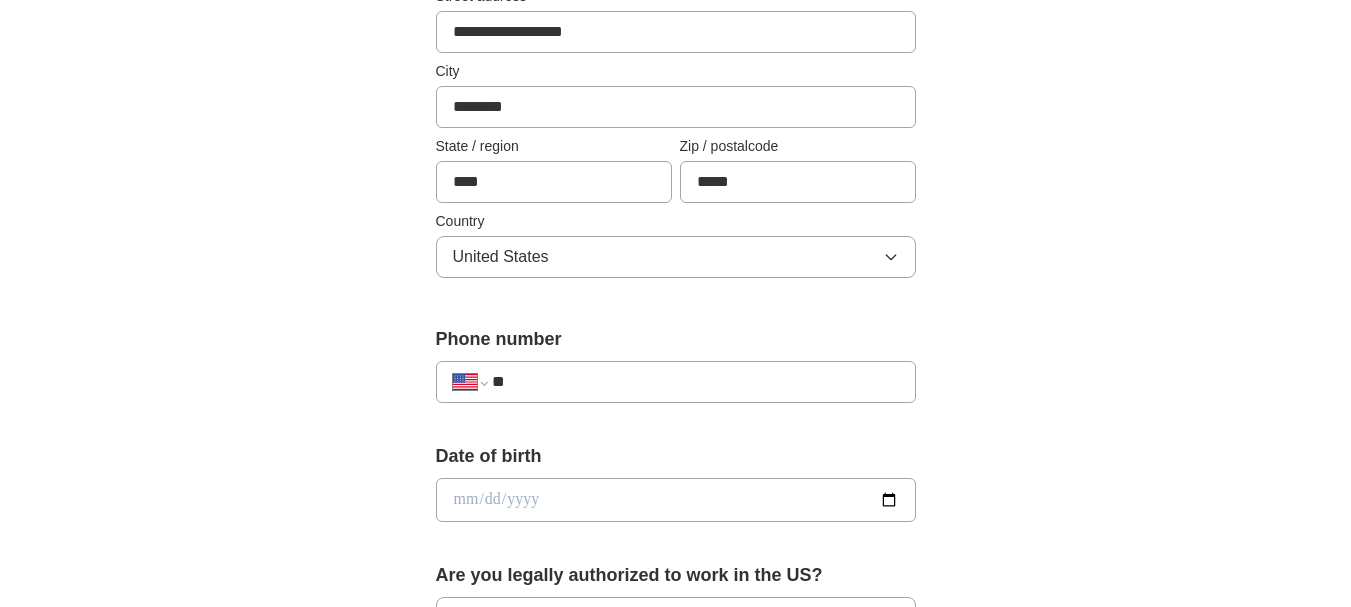 click on "**" at bounding box center [695, 382] 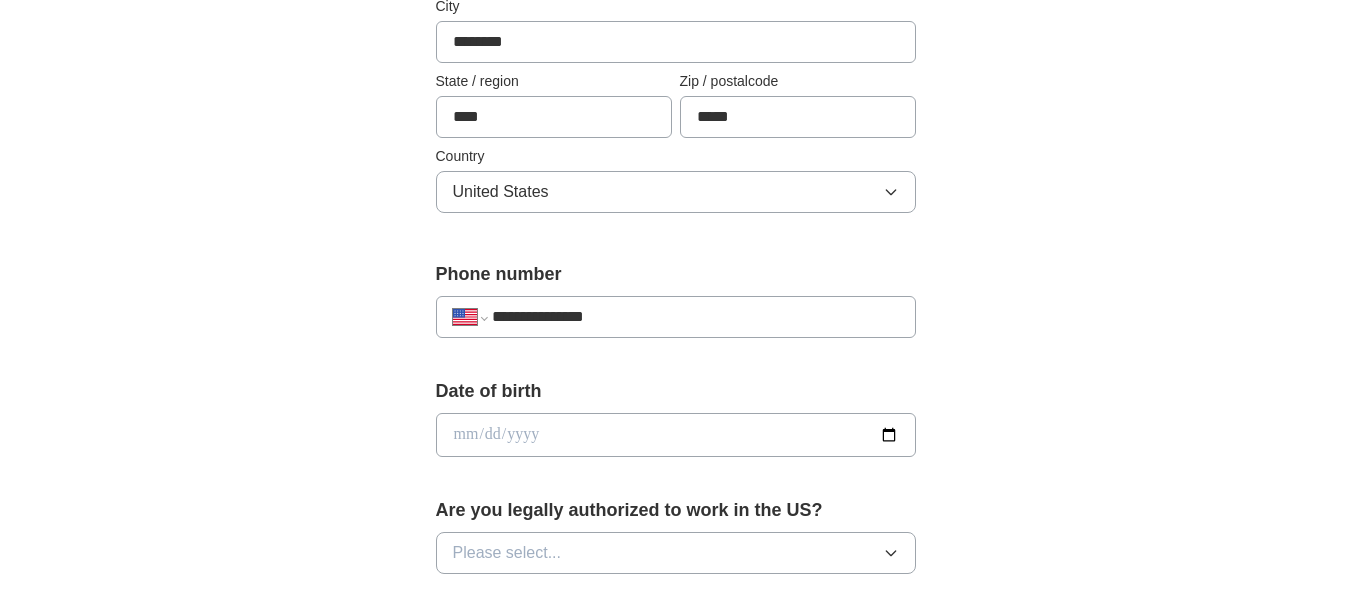 scroll, scrollTop: 600, scrollLeft: 0, axis: vertical 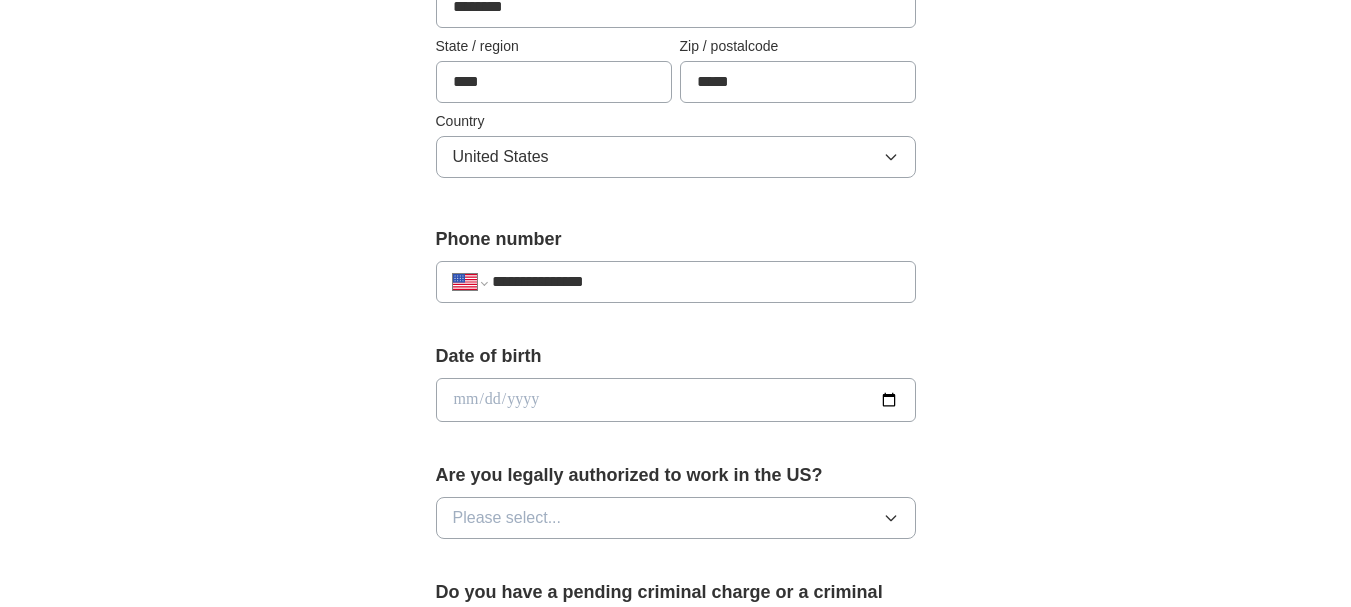 type on "**********" 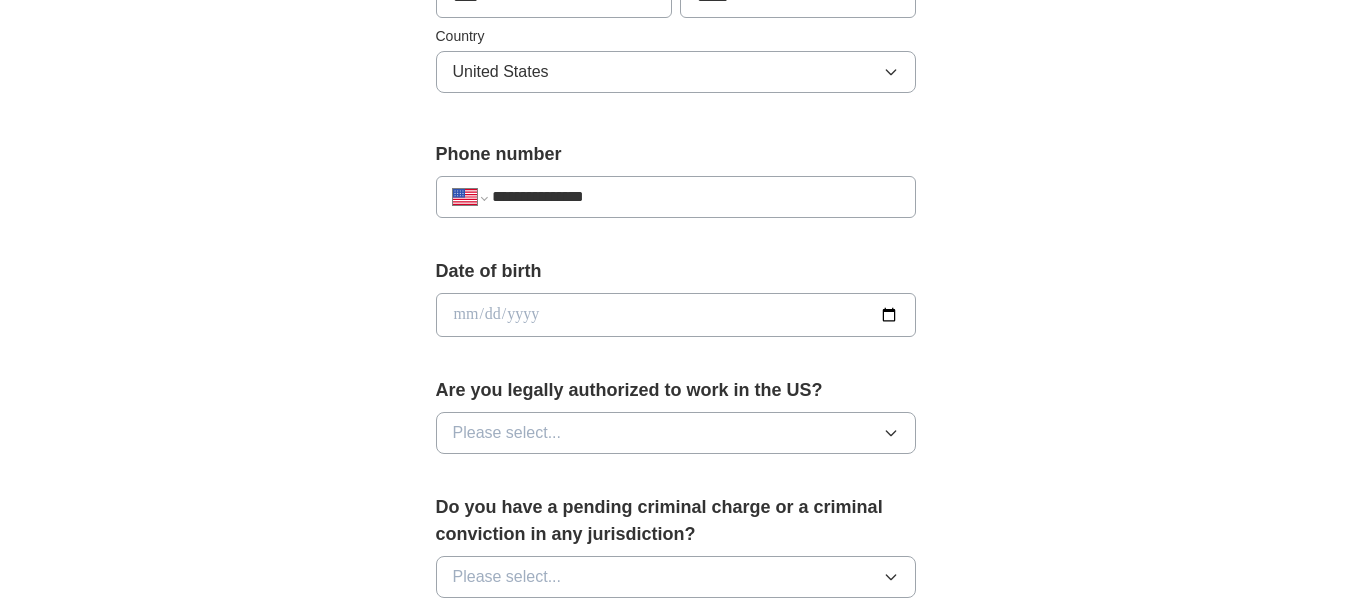 scroll, scrollTop: 800, scrollLeft: 0, axis: vertical 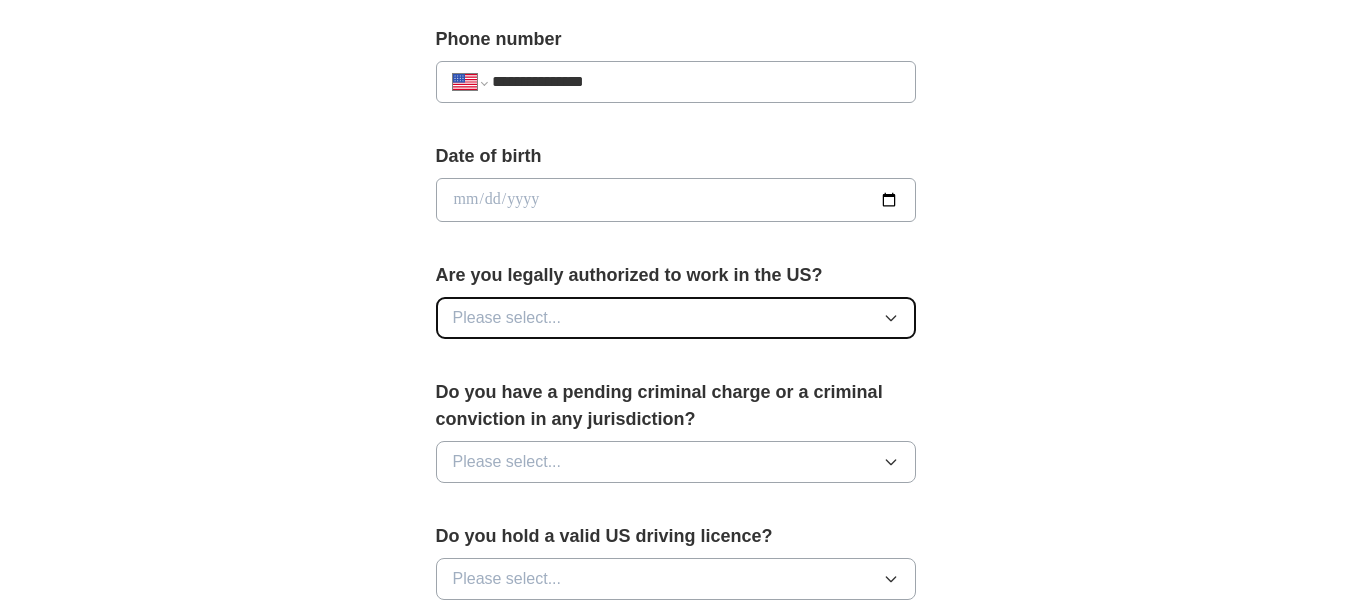 click on "Please select..." at bounding box center (676, 318) 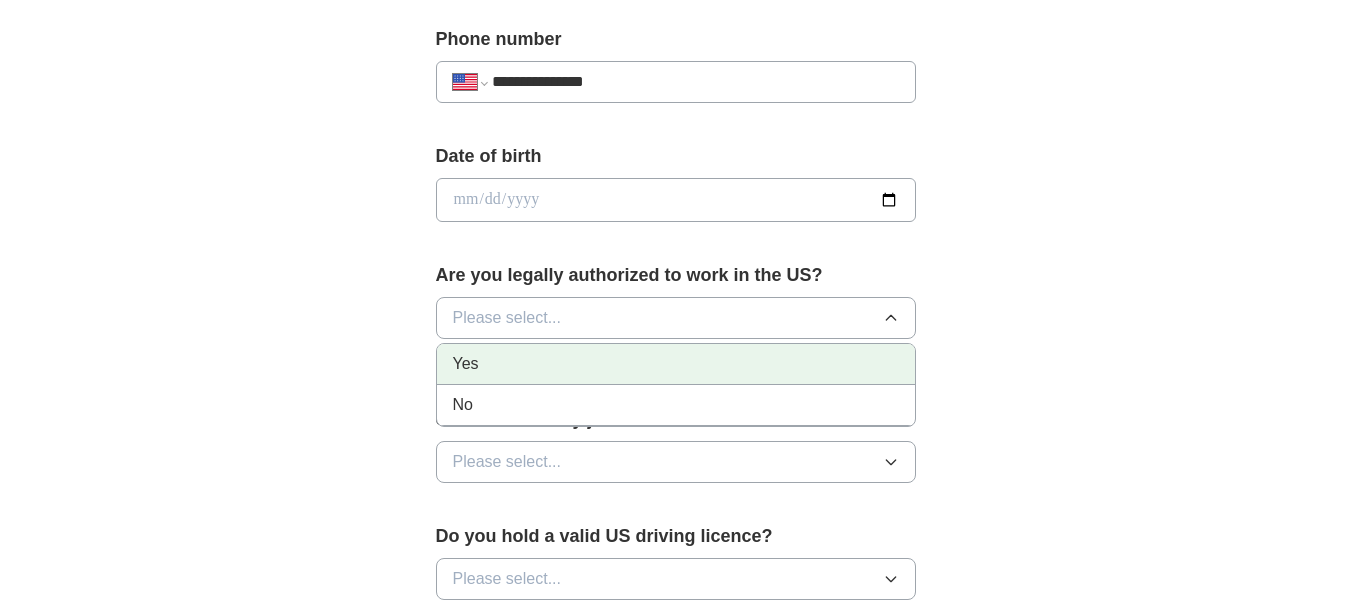 click on "Yes" at bounding box center (676, 364) 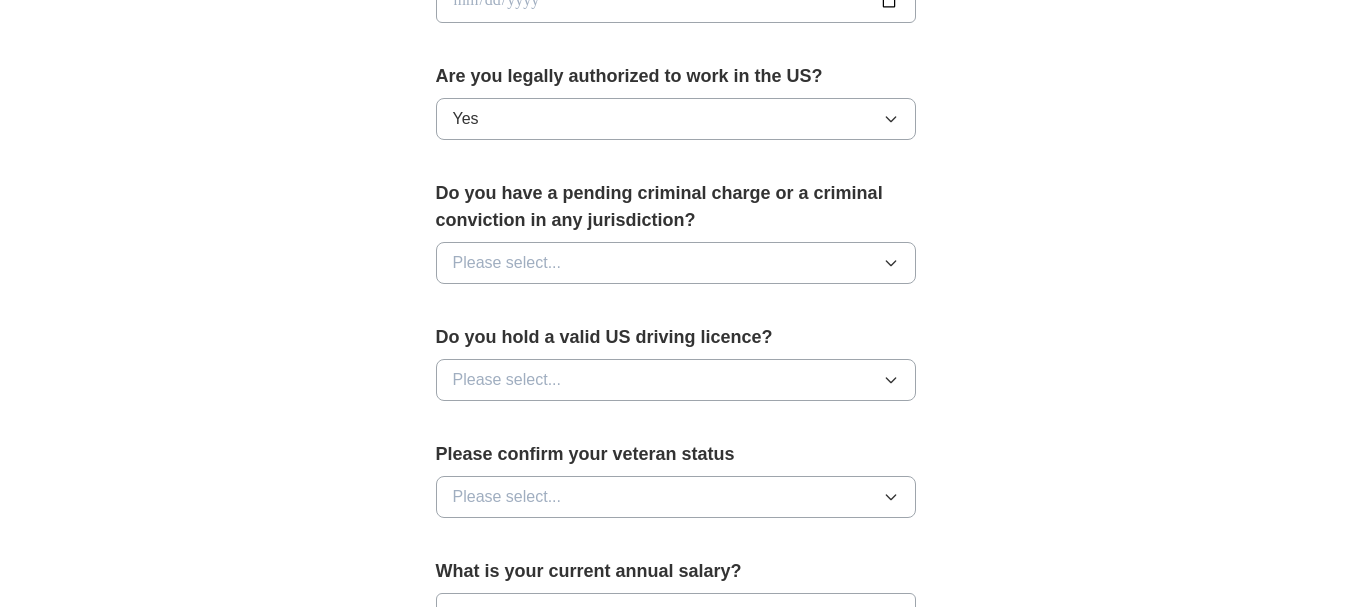 scroll, scrollTop: 1000, scrollLeft: 0, axis: vertical 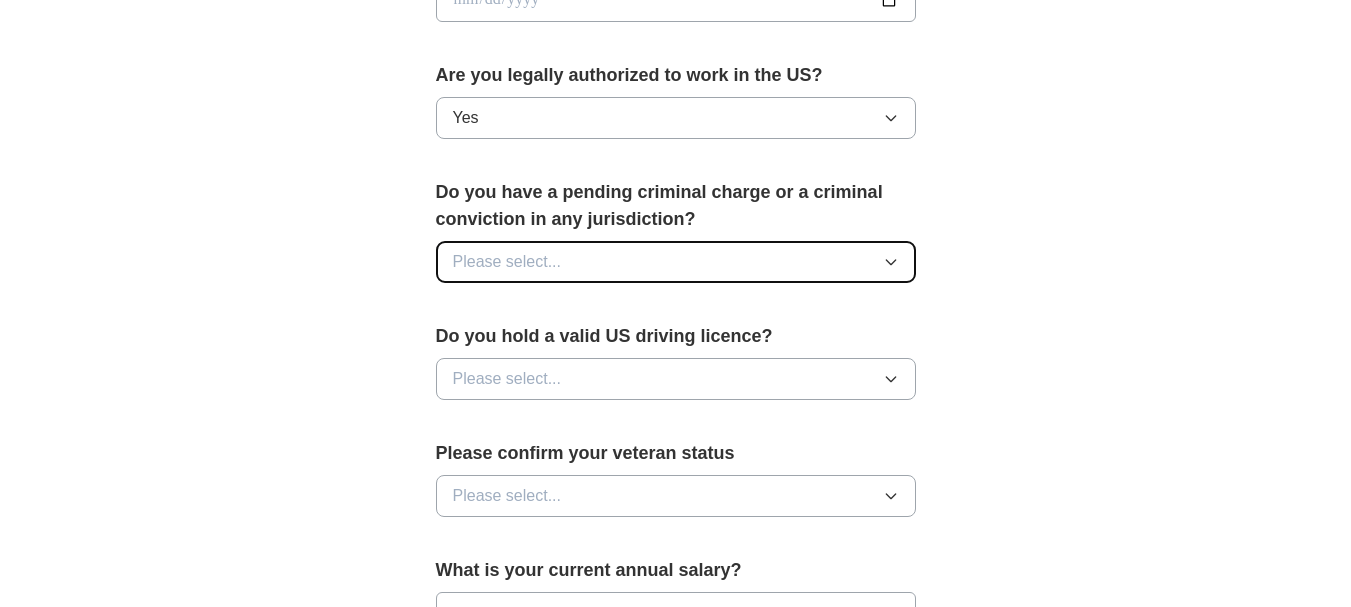click on "Please select..." at bounding box center (676, 262) 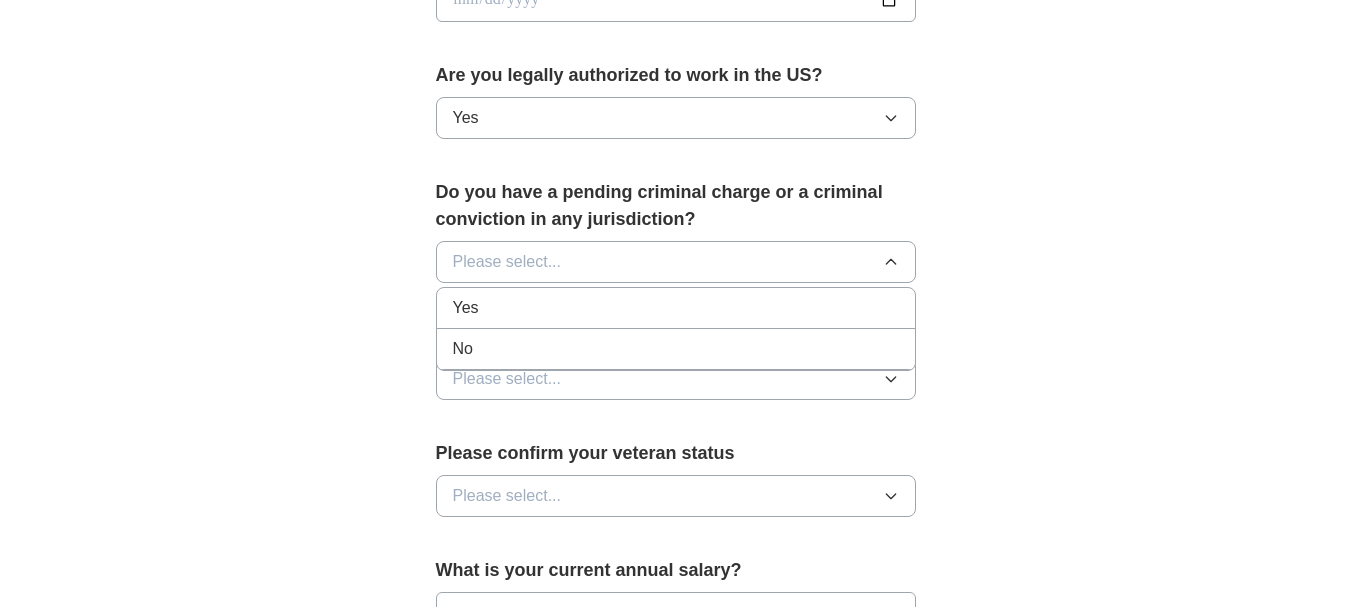 click on "No" at bounding box center (676, 349) 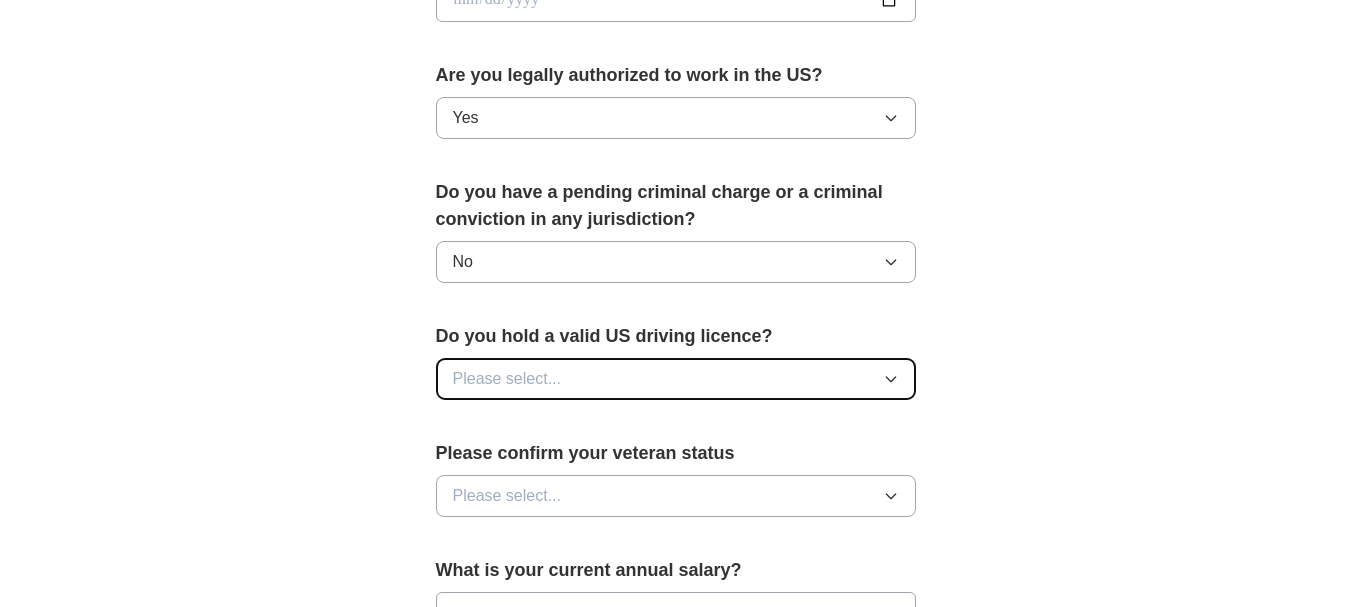 click on "Please select..." at bounding box center [676, 379] 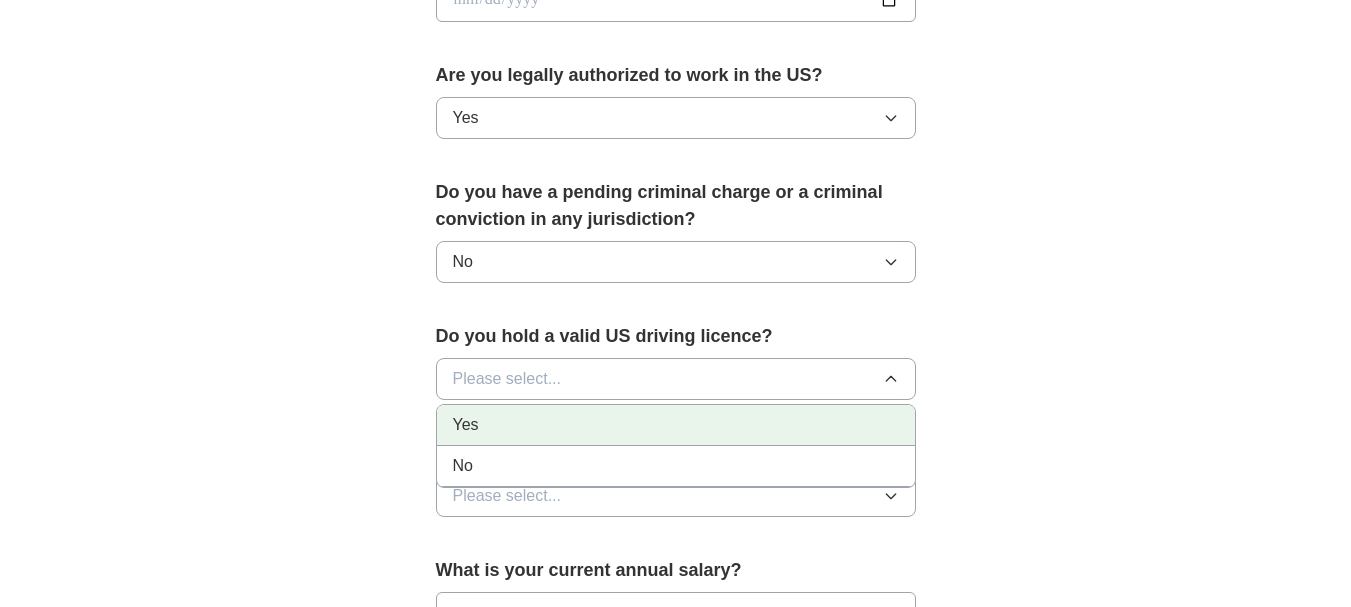 click on "Yes" at bounding box center (676, 425) 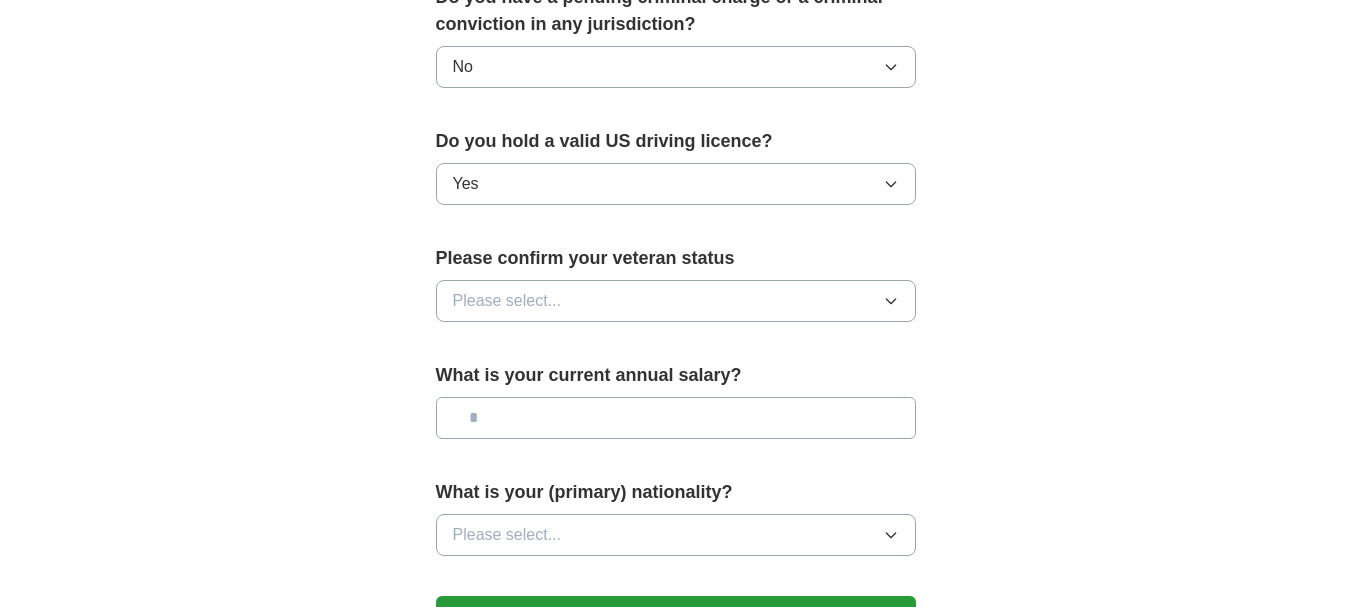 scroll, scrollTop: 1200, scrollLeft: 0, axis: vertical 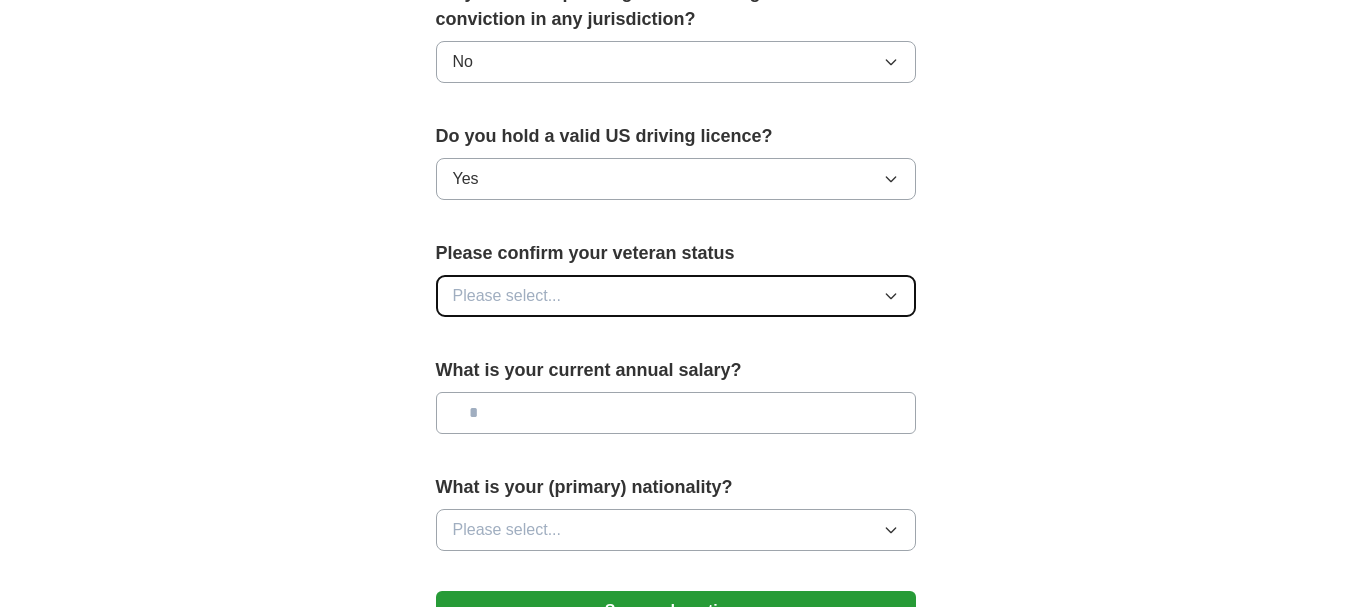 click on "Please select..." at bounding box center [676, 296] 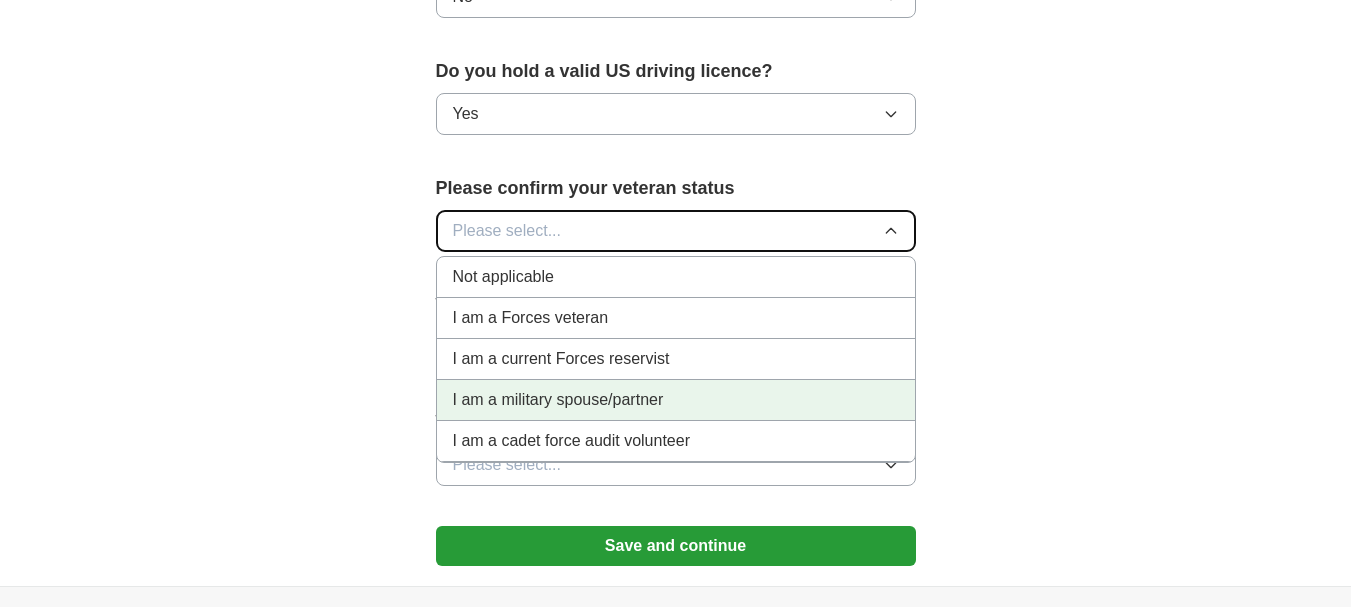 scroll, scrollTop: 1300, scrollLeft: 0, axis: vertical 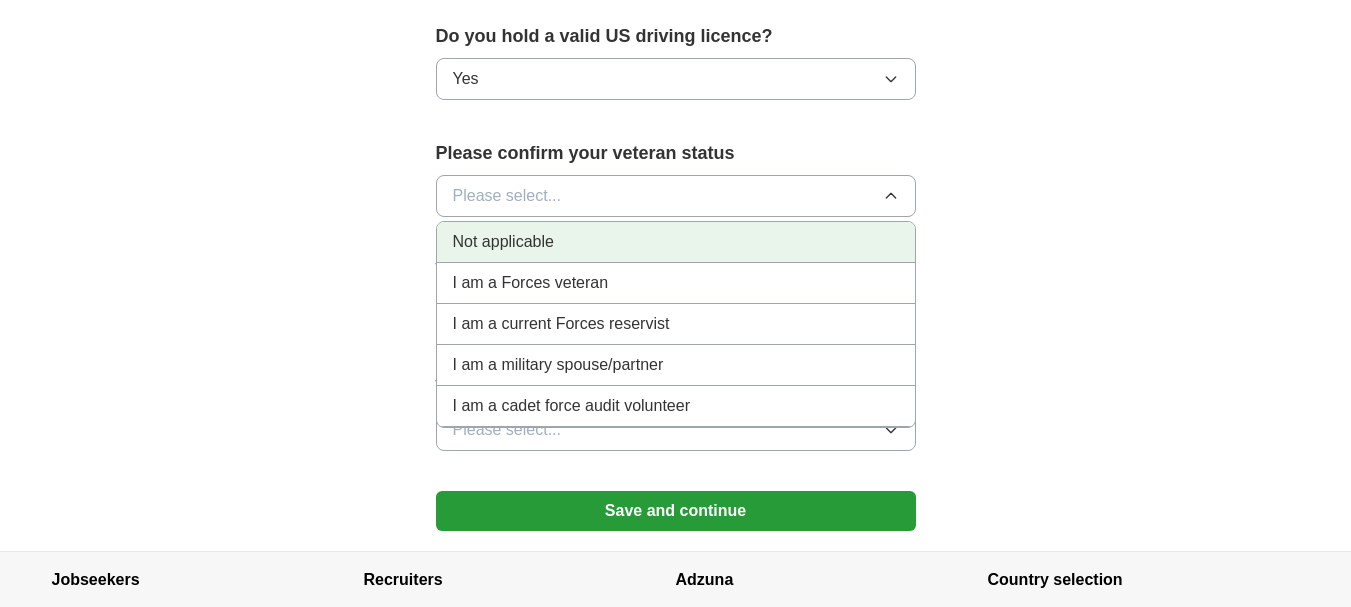 click on "Not applicable" at bounding box center [503, 242] 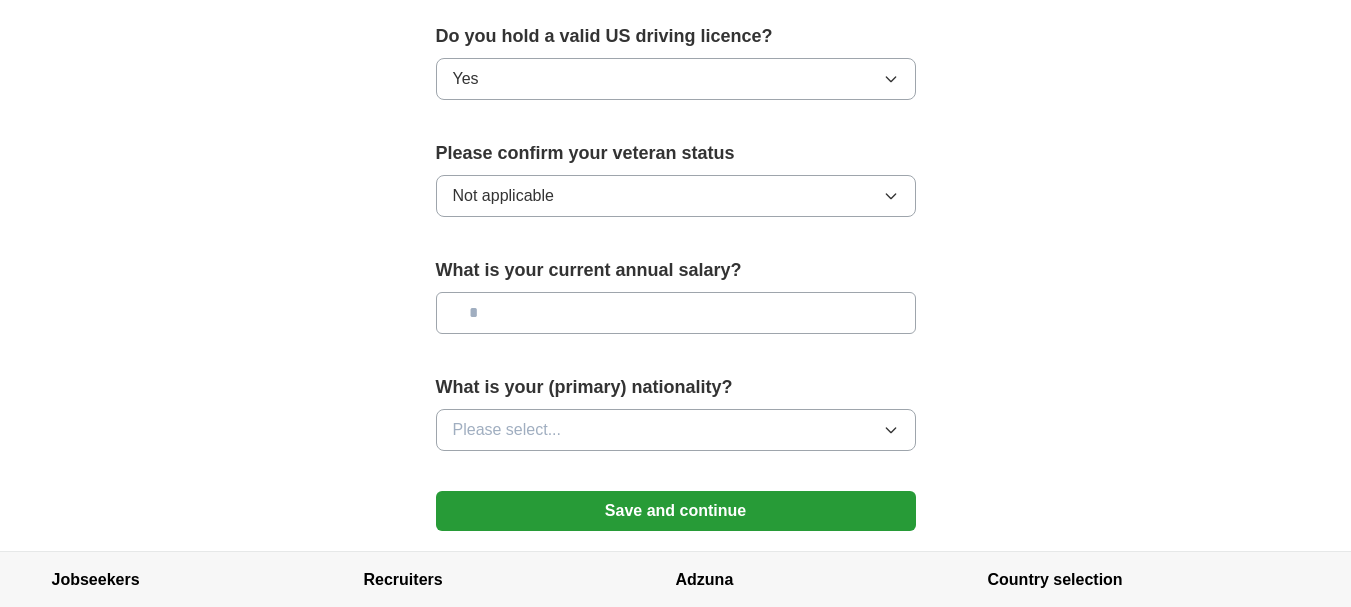 click at bounding box center [676, 313] 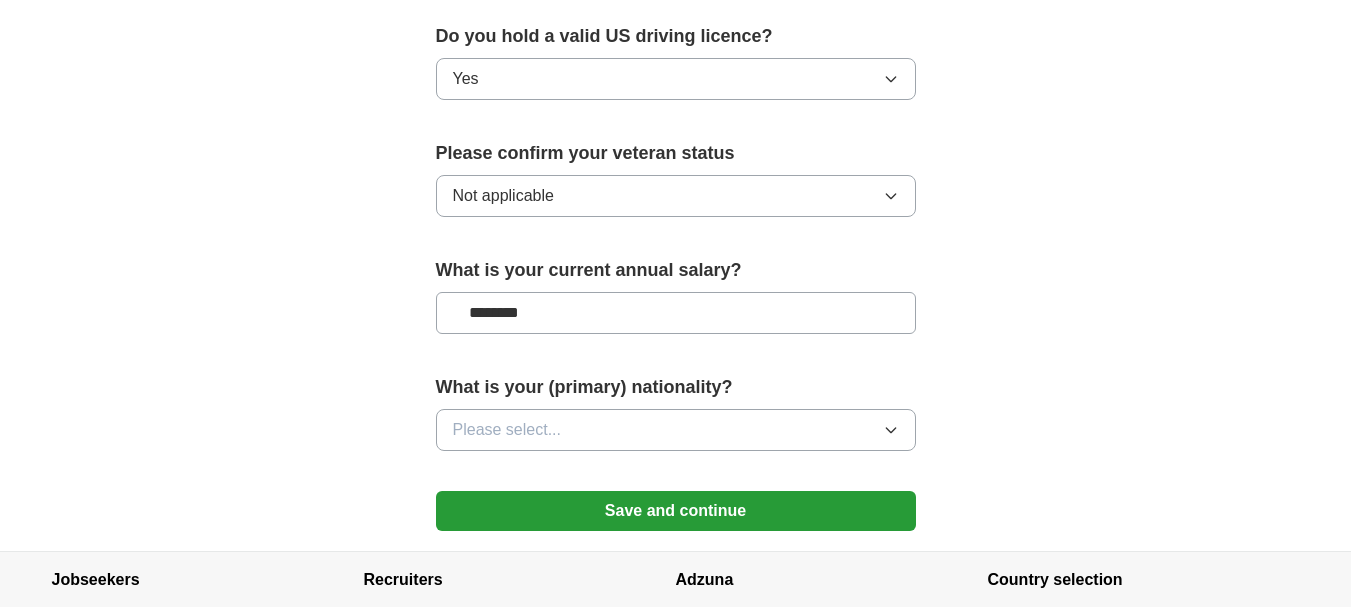 type on "********" 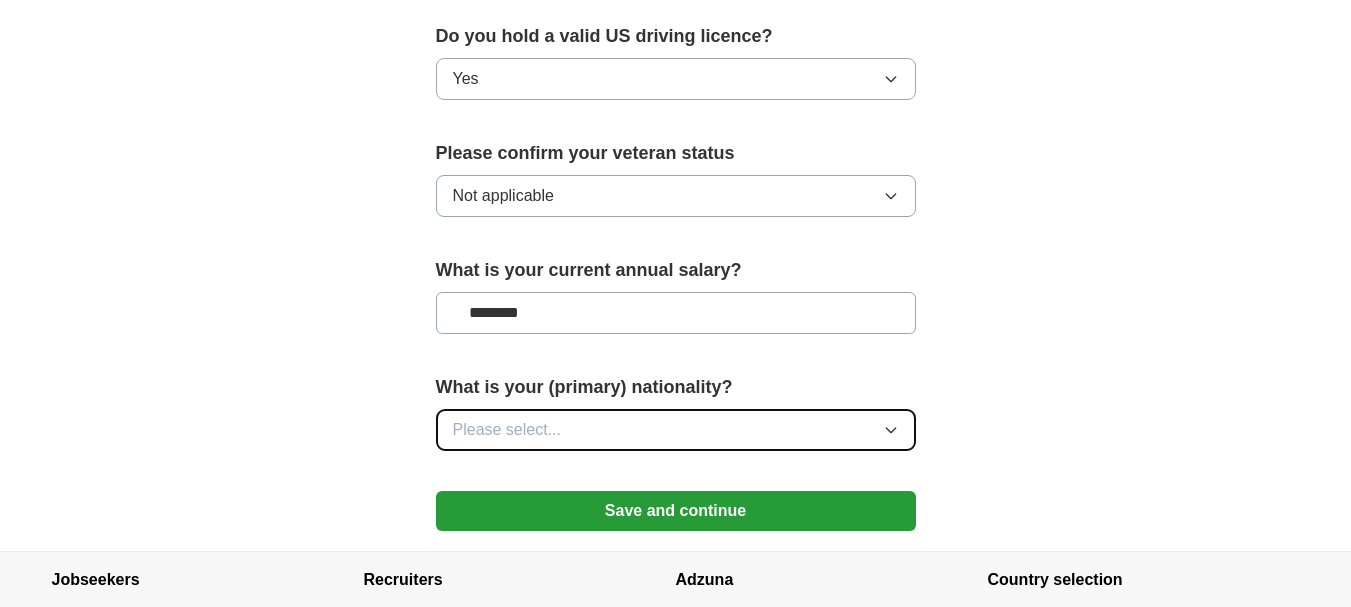 click on "Please select..." at bounding box center [676, 430] 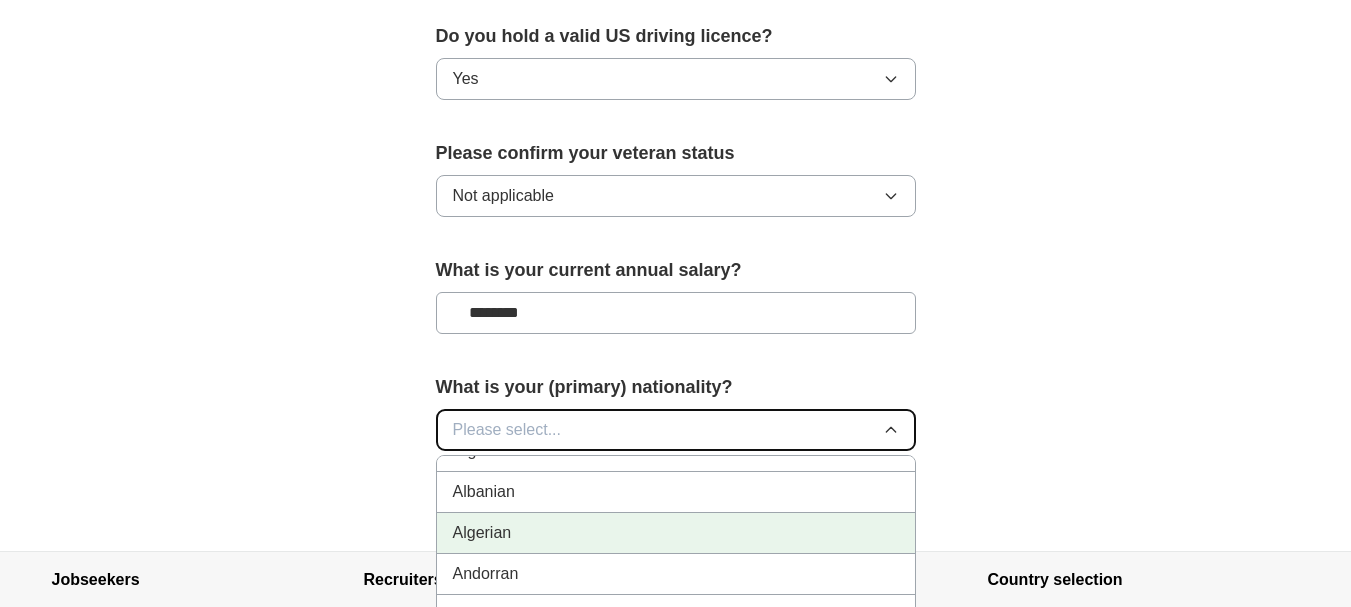 scroll, scrollTop: 0, scrollLeft: 0, axis: both 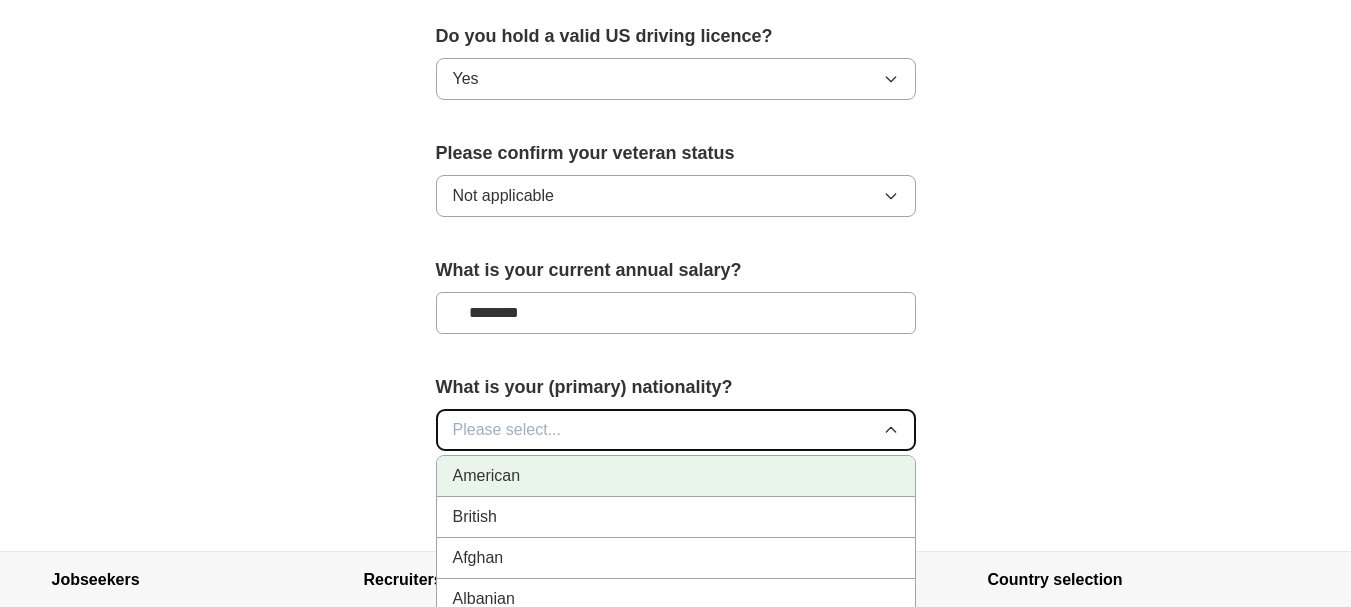 type 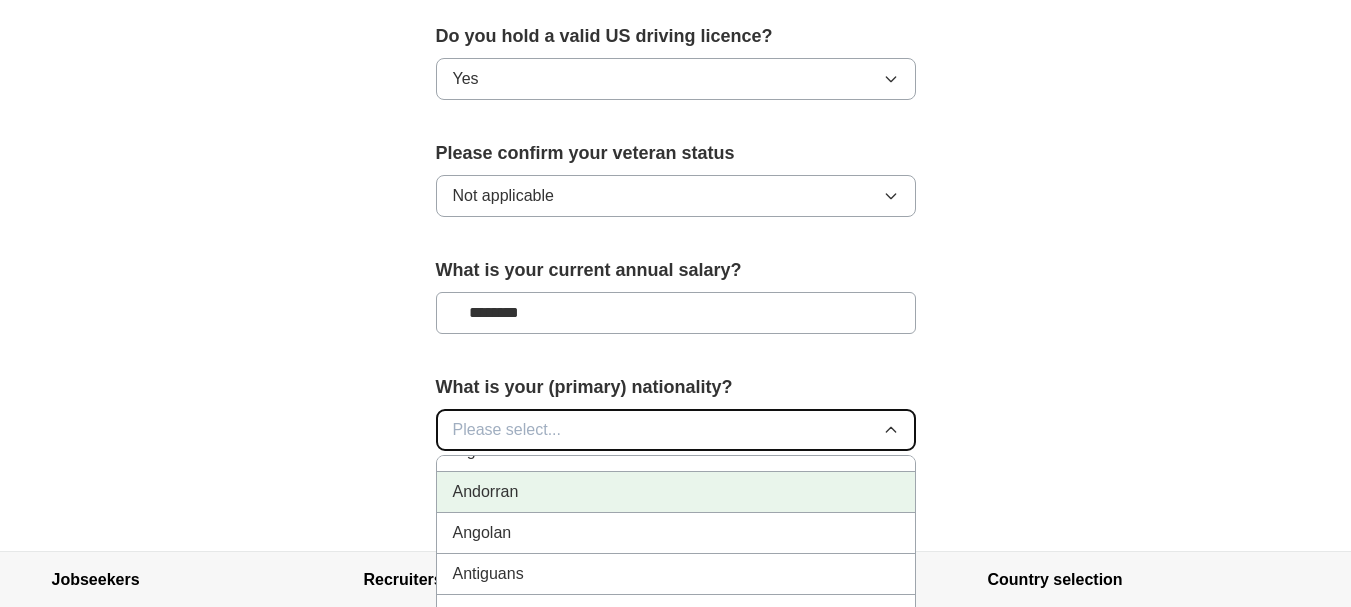 scroll, scrollTop: 0, scrollLeft: 0, axis: both 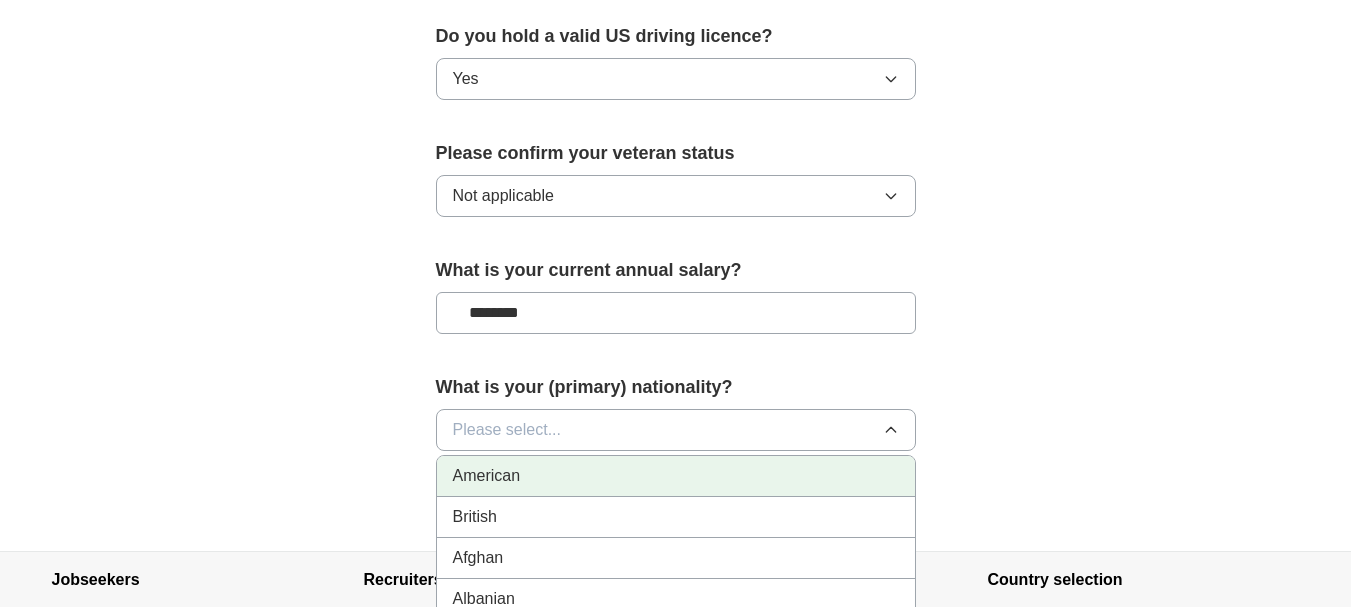 click on "American" at bounding box center [676, 476] 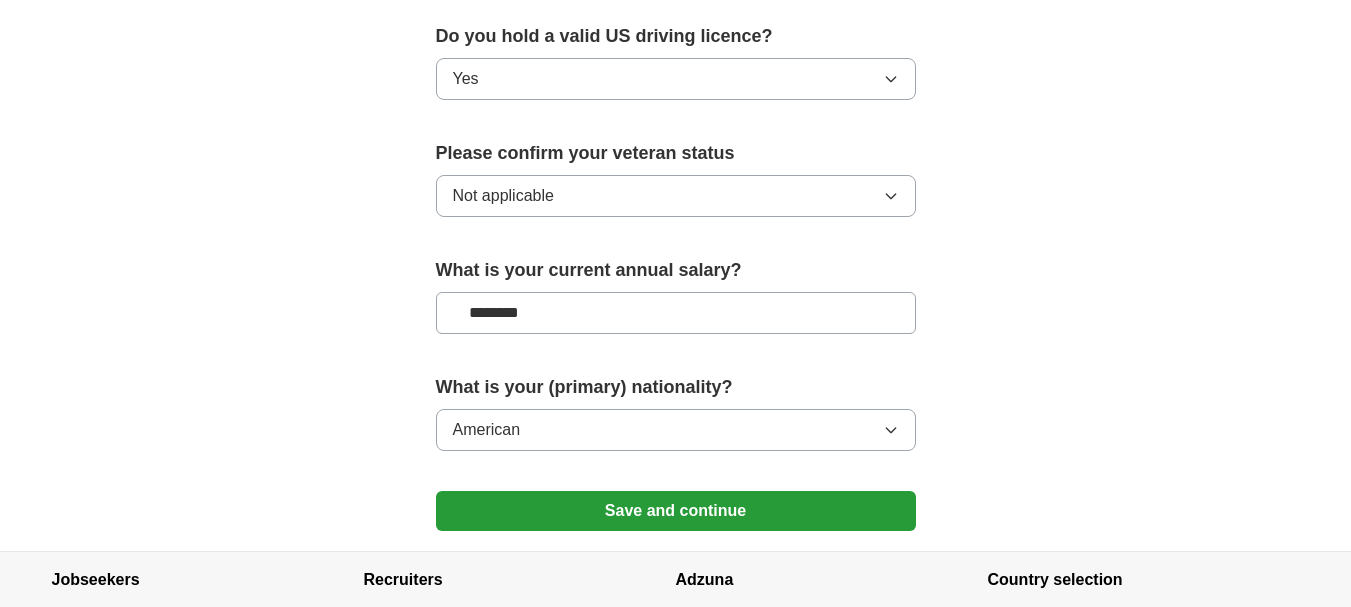 click on "**********" at bounding box center [676, -159] 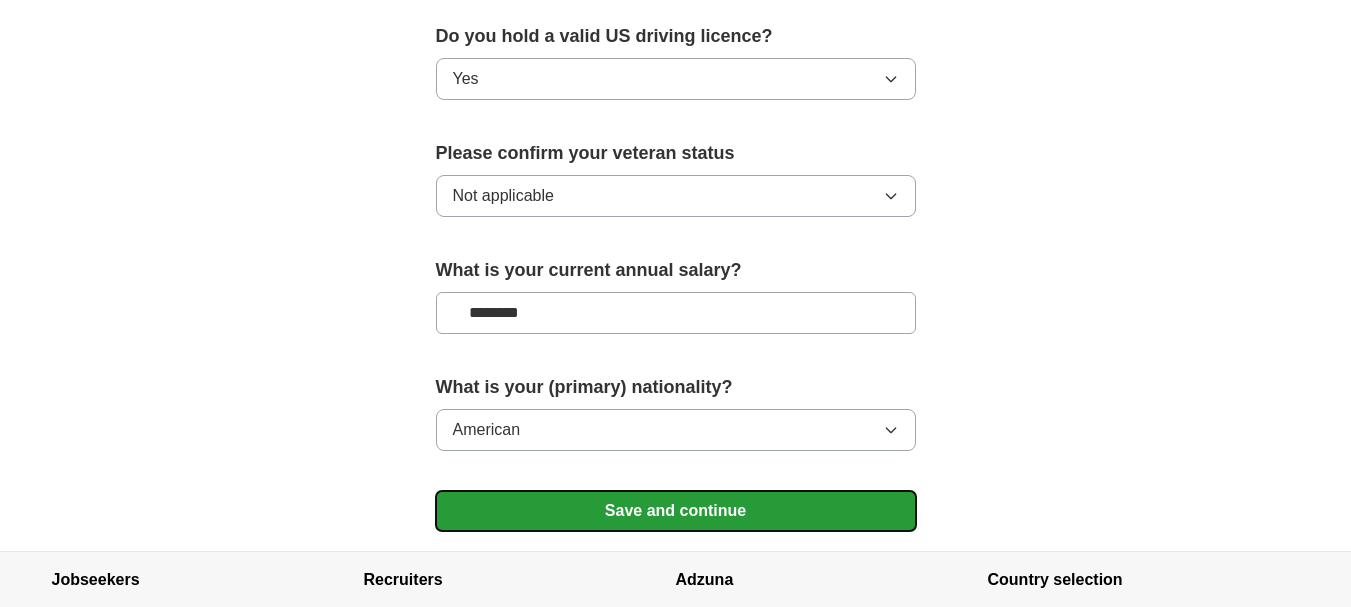 click on "Save and continue" at bounding box center (676, 511) 